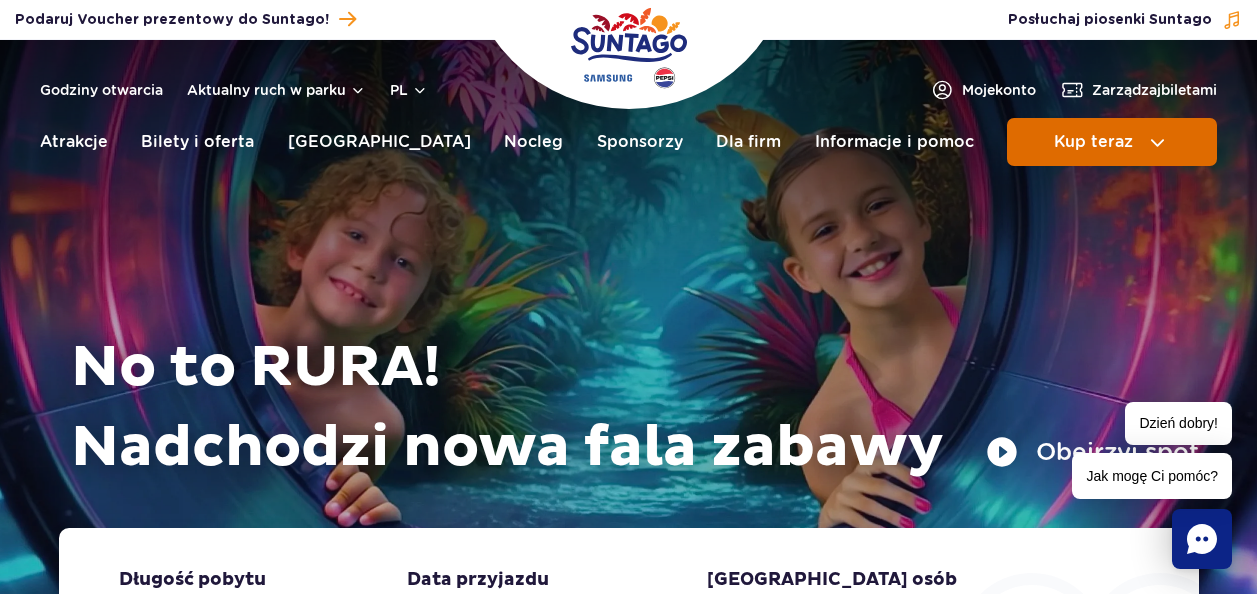 scroll, scrollTop: 0, scrollLeft: 0, axis: both 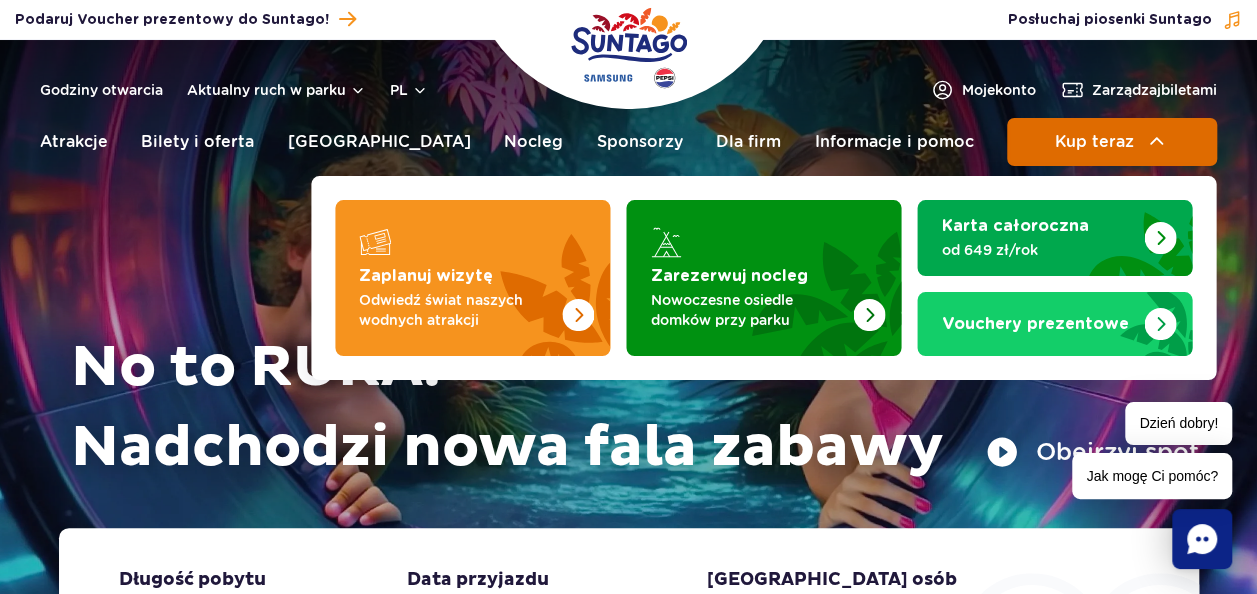 click on "Kup teraz" at bounding box center (1093, 142) 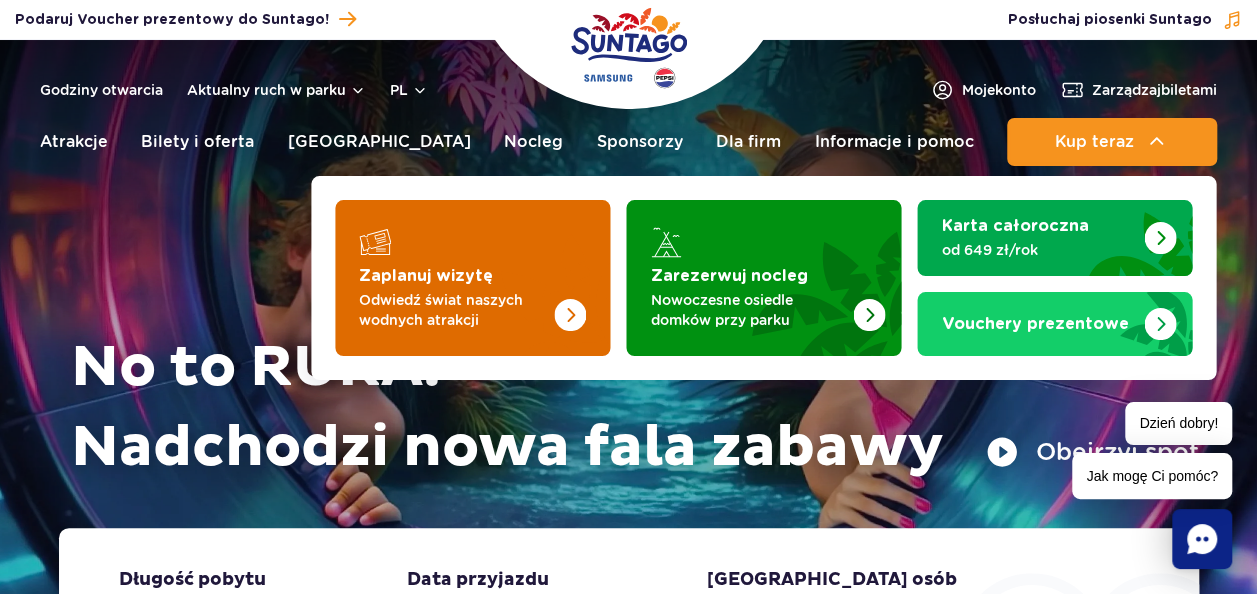click at bounding box center [472, 278] 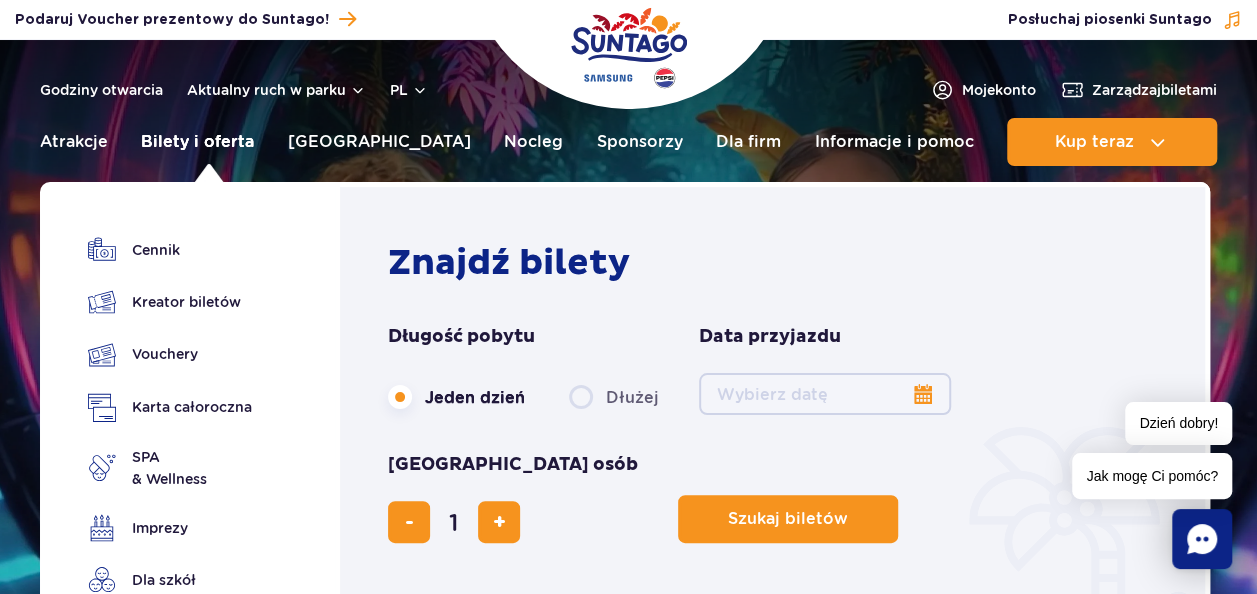 click on "Bilety i oferta" at bounding box center (197, 142) 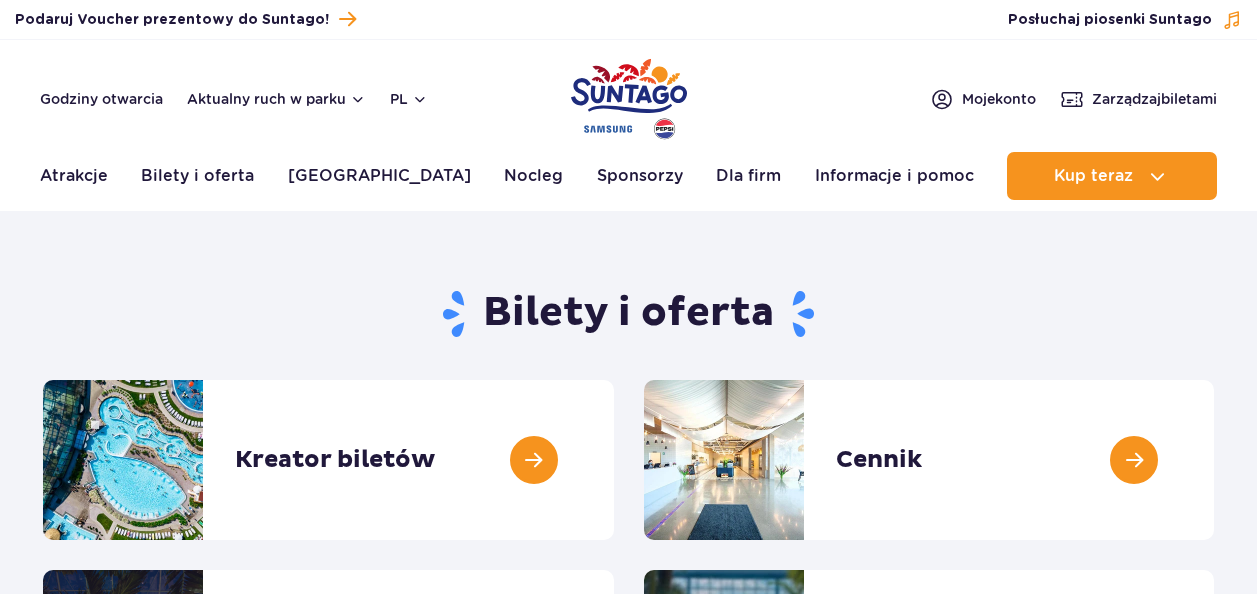 scroll, scrollTop: 0, scrollLeft: 0, axis: both 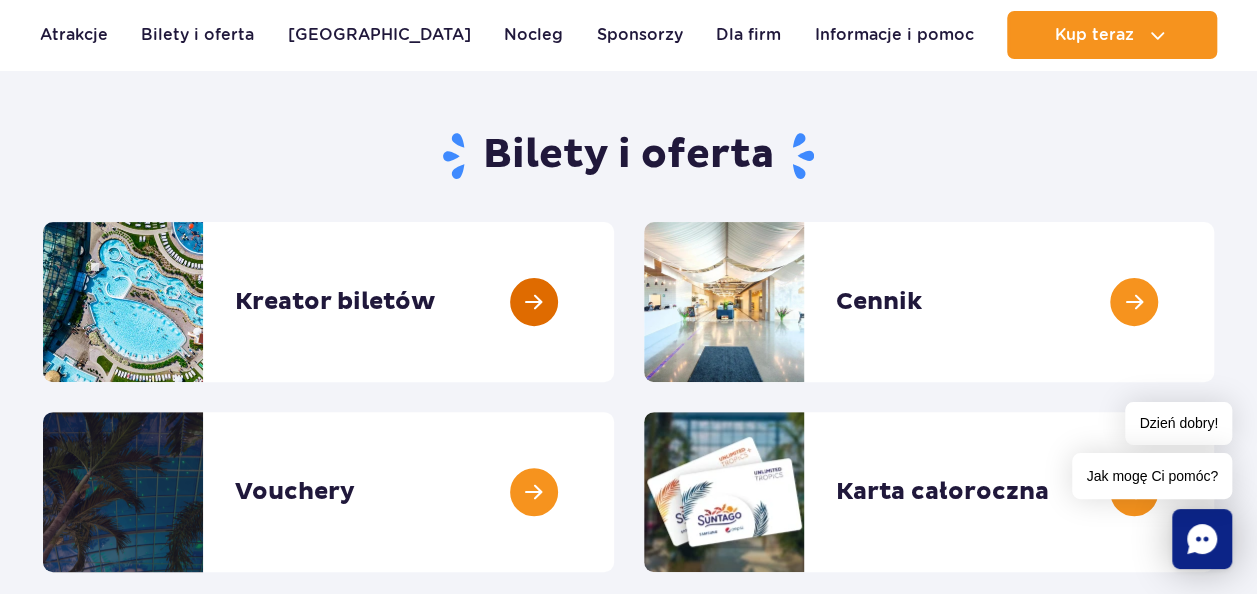 click at bounding box center [614, 302] 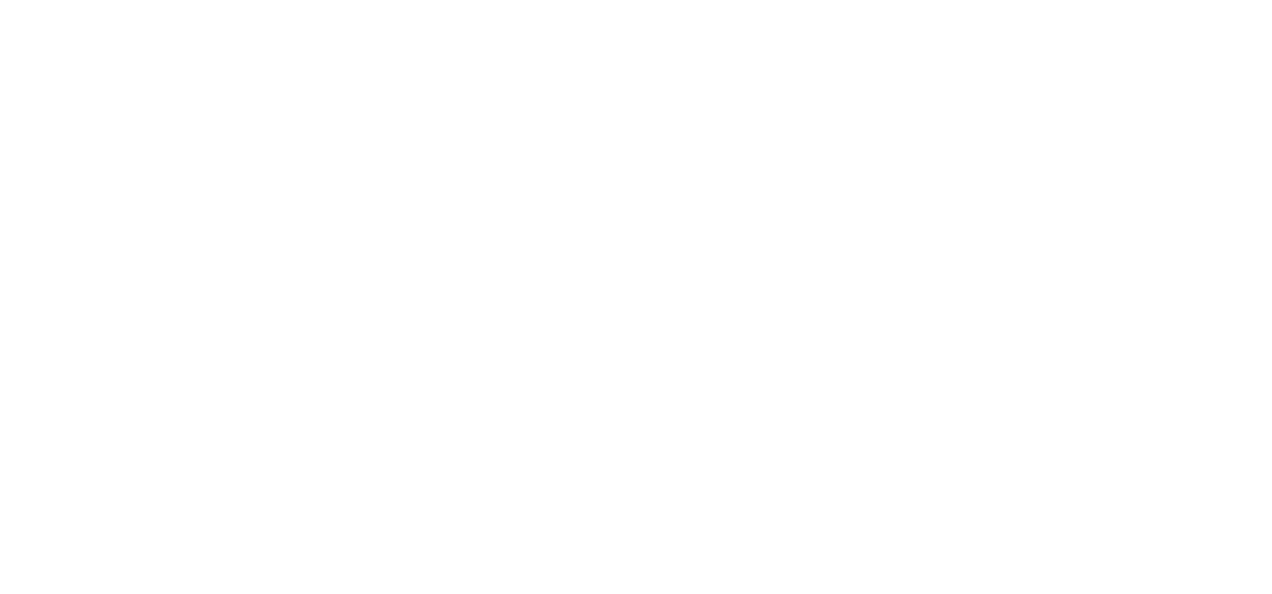 scroll, scrollTop: 0, scrollLeft: 0, axis: both 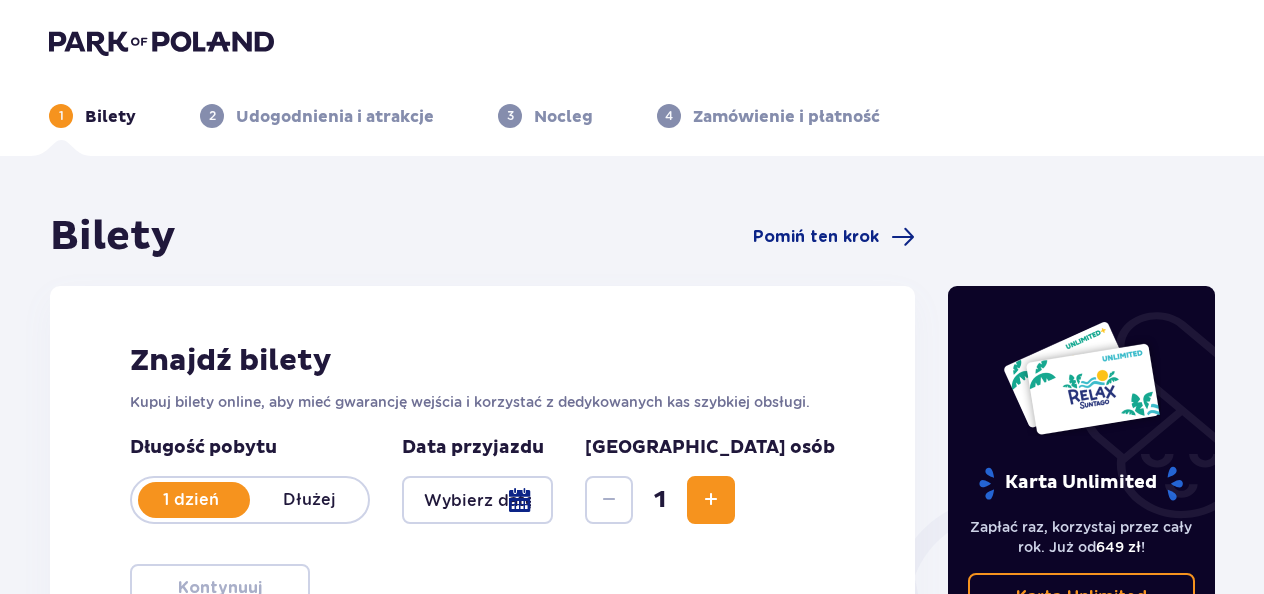 click on "Znajdź bilety Kupuj bilety online, aby mieć gwarancję wejścia i korzystać z dedykowanych kas szybkiej obsługi. Długość pobytu 1 dzień Dłużej Data przyjazdu [GEOGRAPHIC_DATA] osób 1 Kontynuuj" at bounding box center [482, 477] 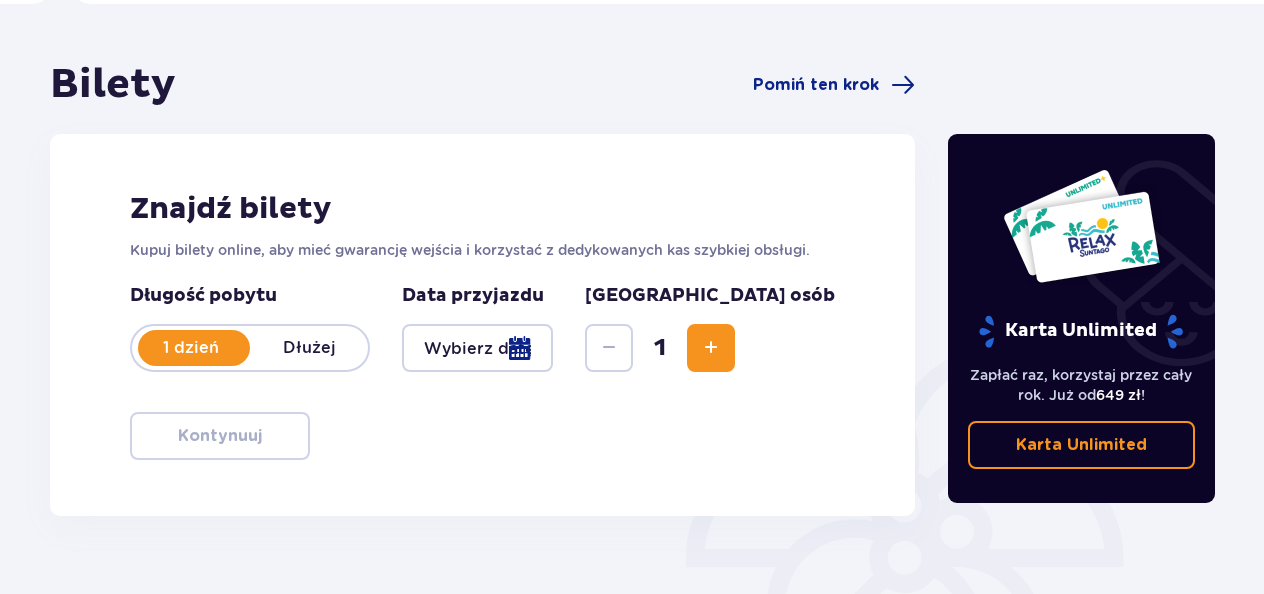 scroll, scrollTop: 158, scrollLeft: 0, axis: vertical 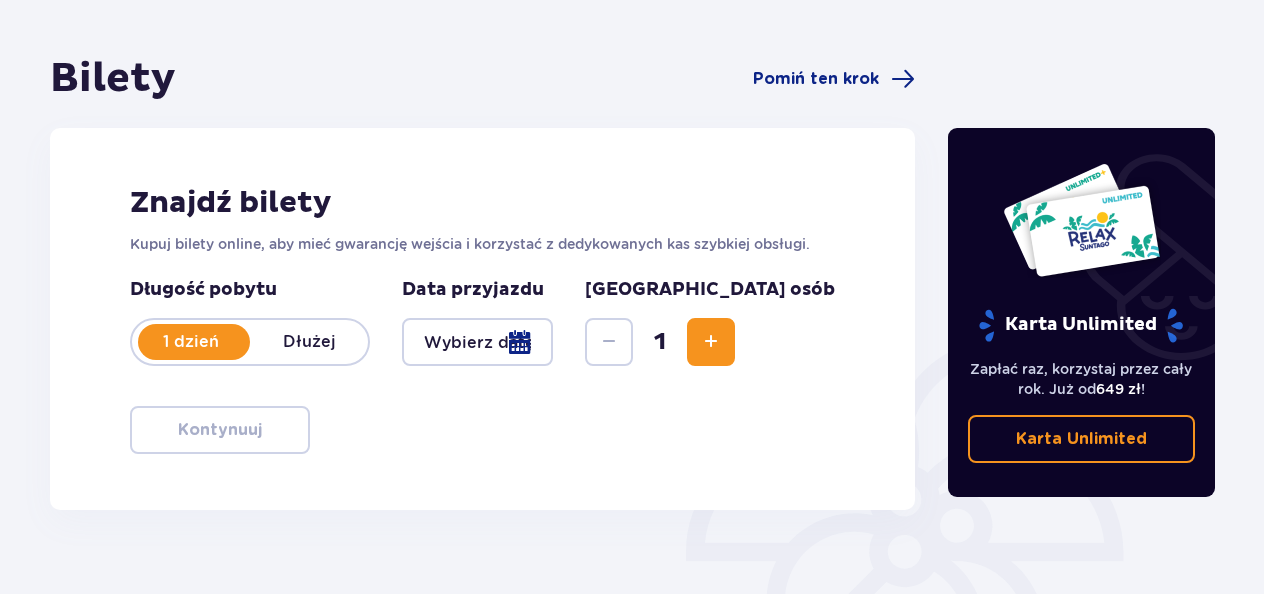 click at bounding box center (477, 342) 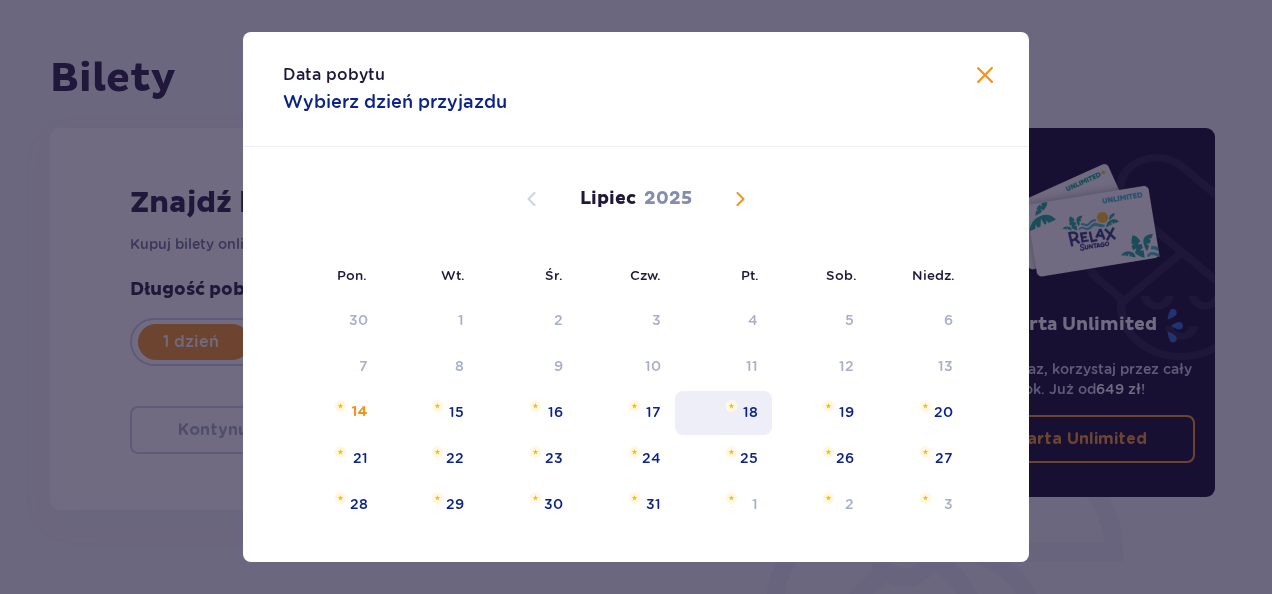 click on "18" at bounding box center [750, 412] 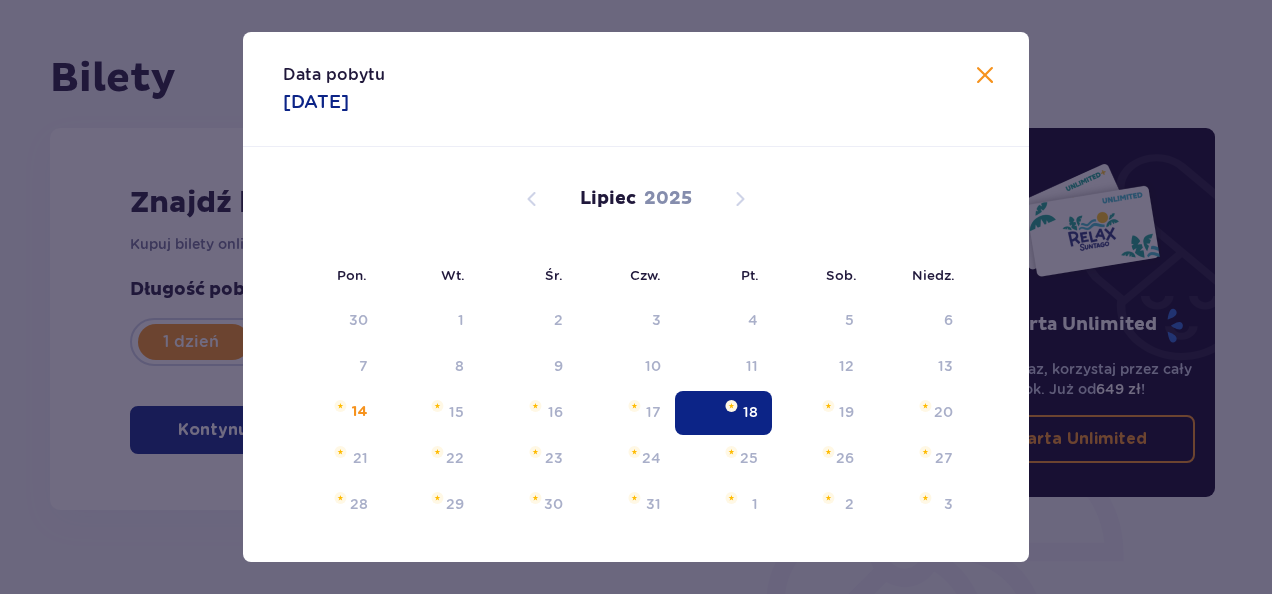 type on "18.07.25" 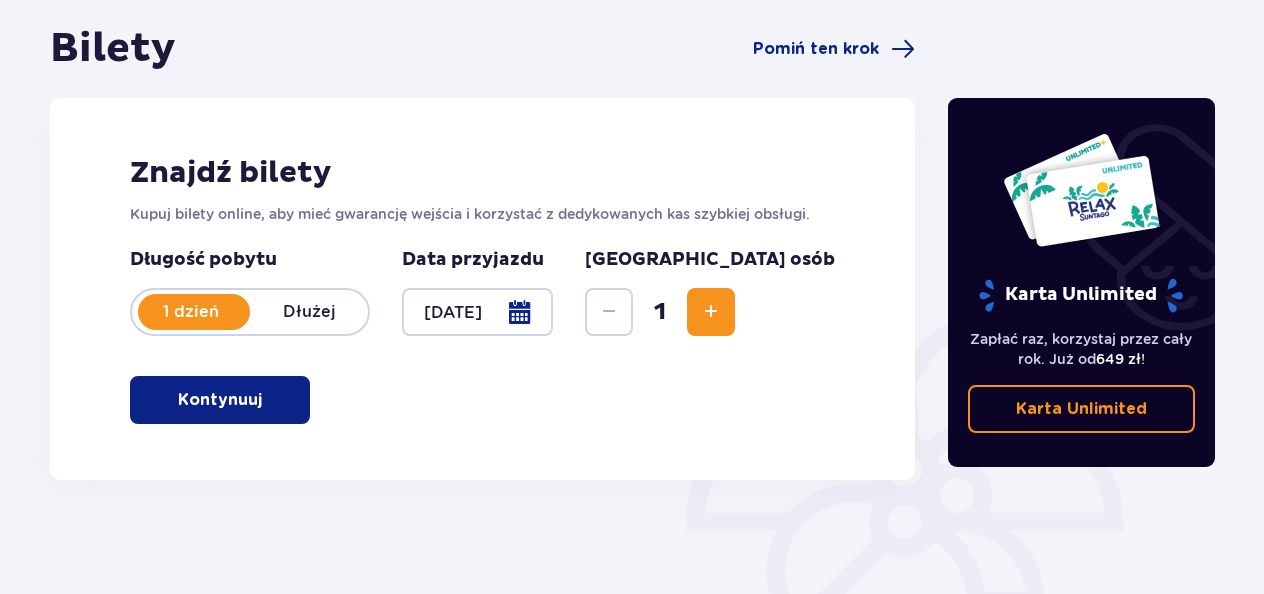 scroll, scrollTop: 188, scrollLeft: 0, axis: vertical 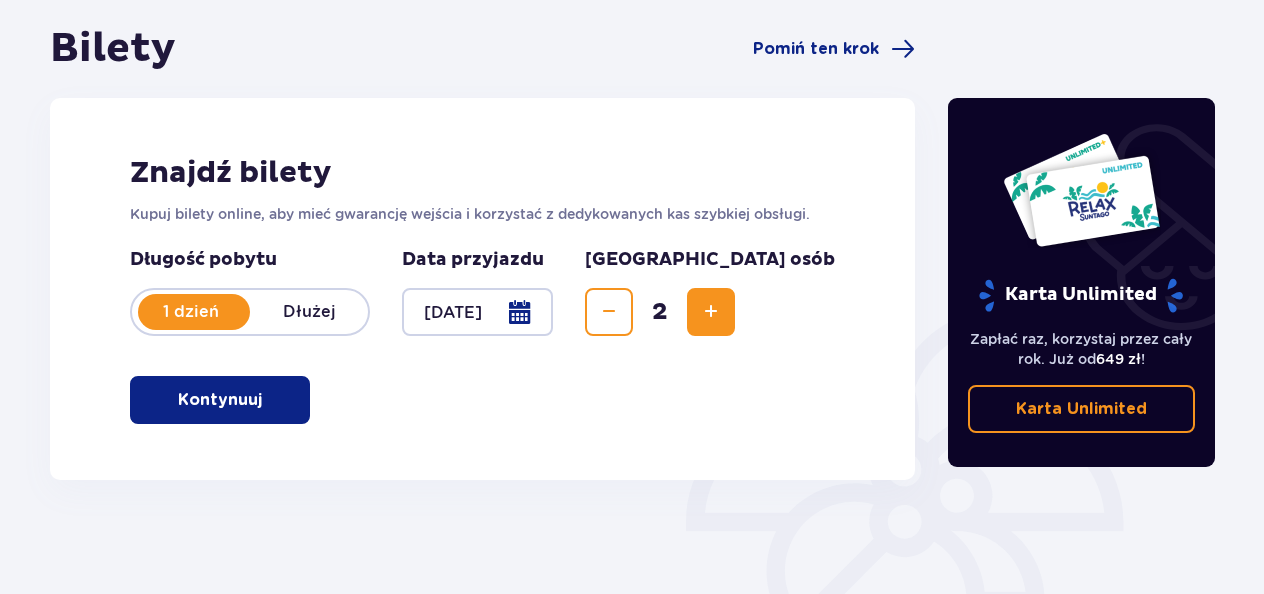 click at bounding box center (711, 312) 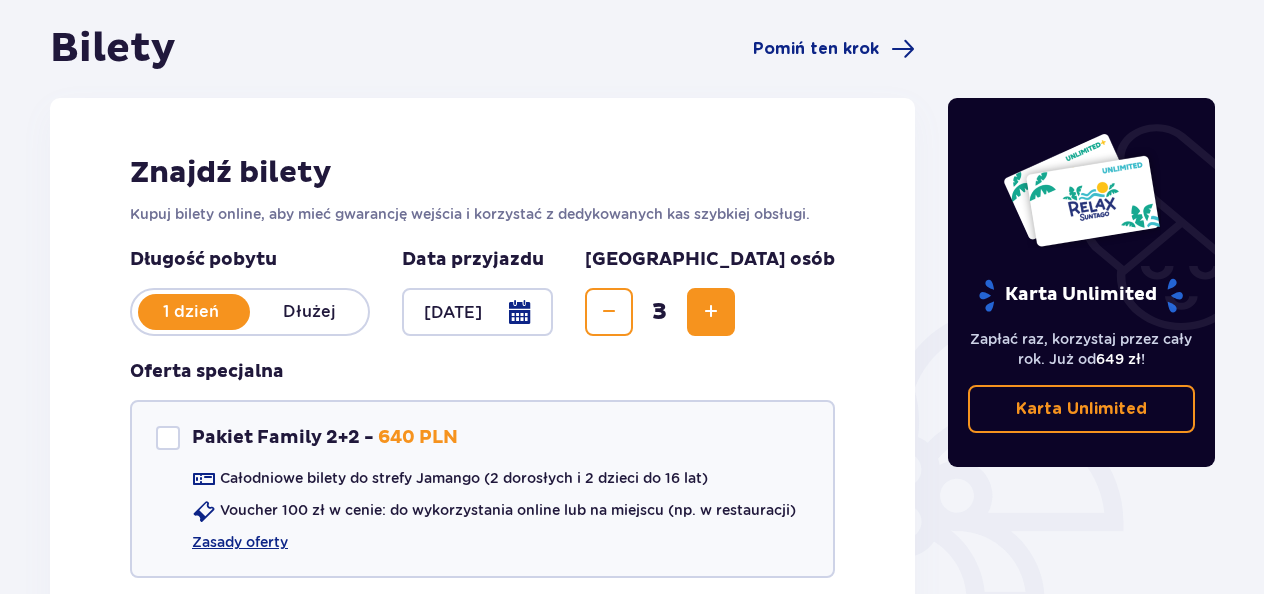 click at bounding box center [711, 312] 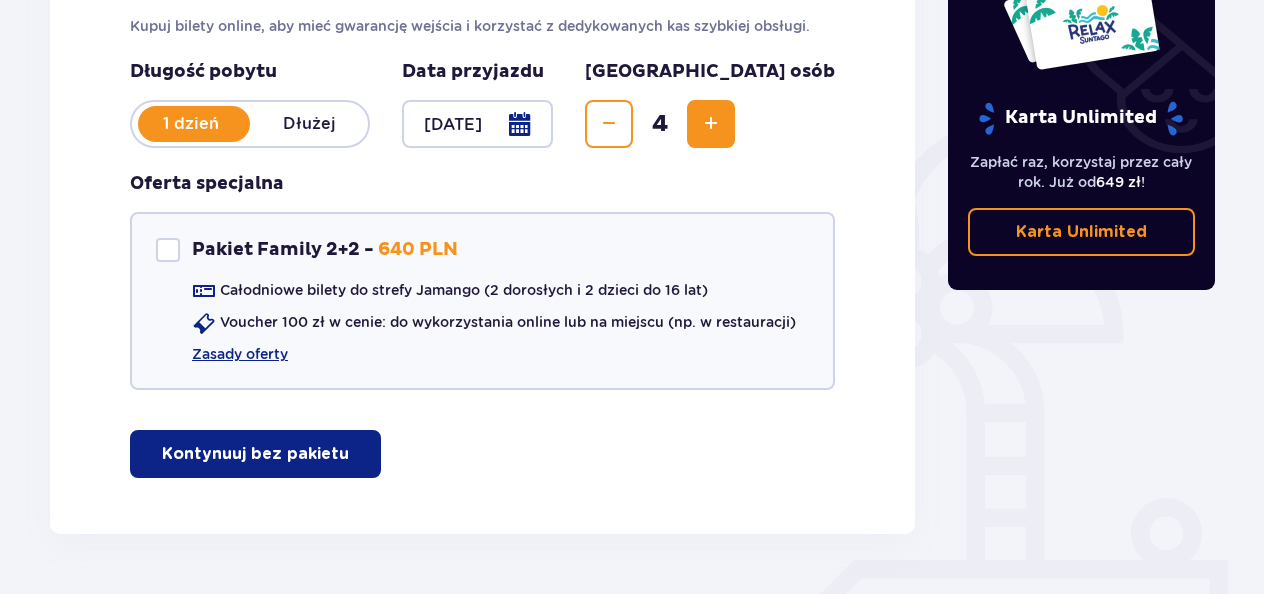 scroll, scrollTop: 352, scrollLeft: 0, axis: vertical 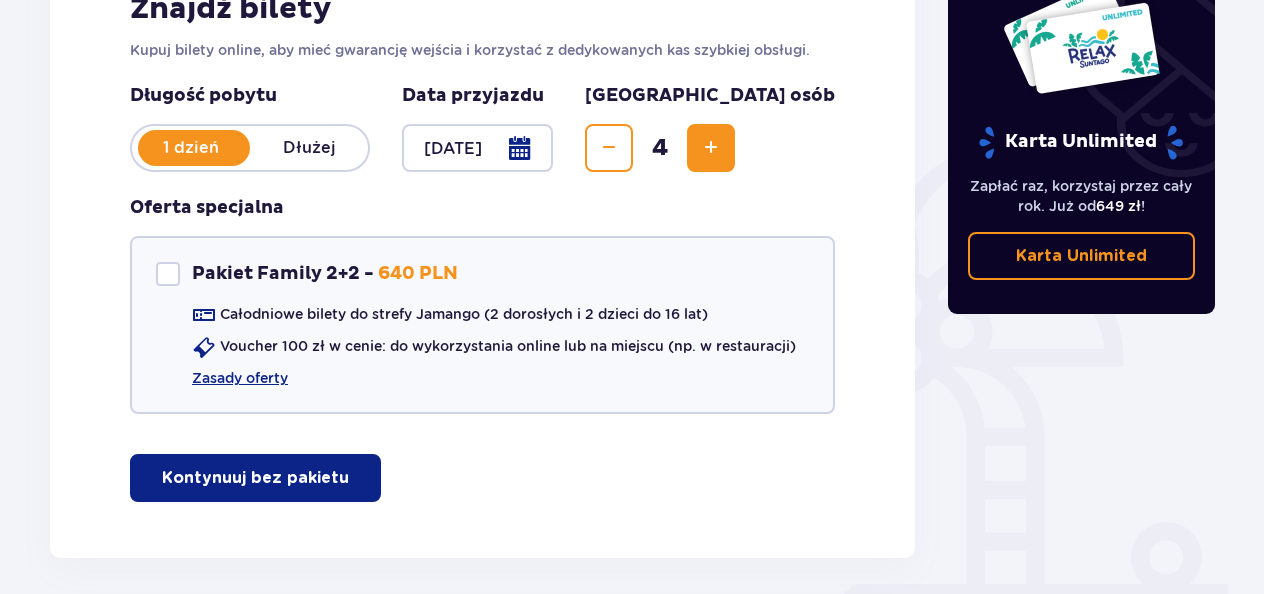 click on "Kontynuuj bez pakietu" at bounding box center [255, 478] 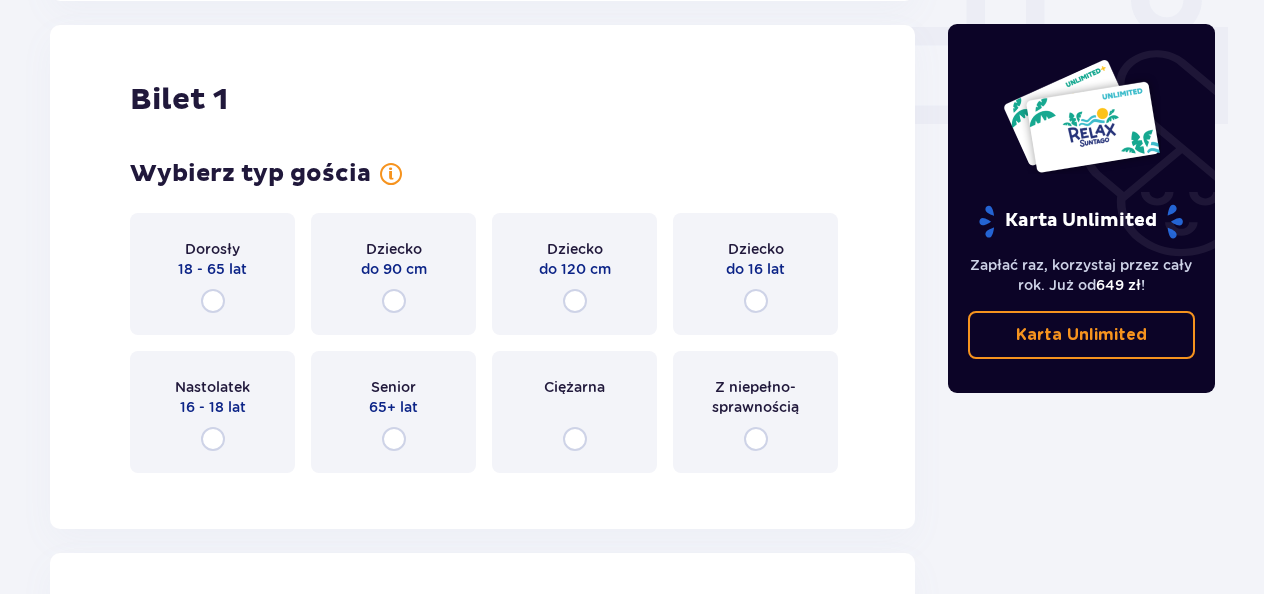 scroll, scrollTop: 910, scrollLeft: 0, axis: vertical 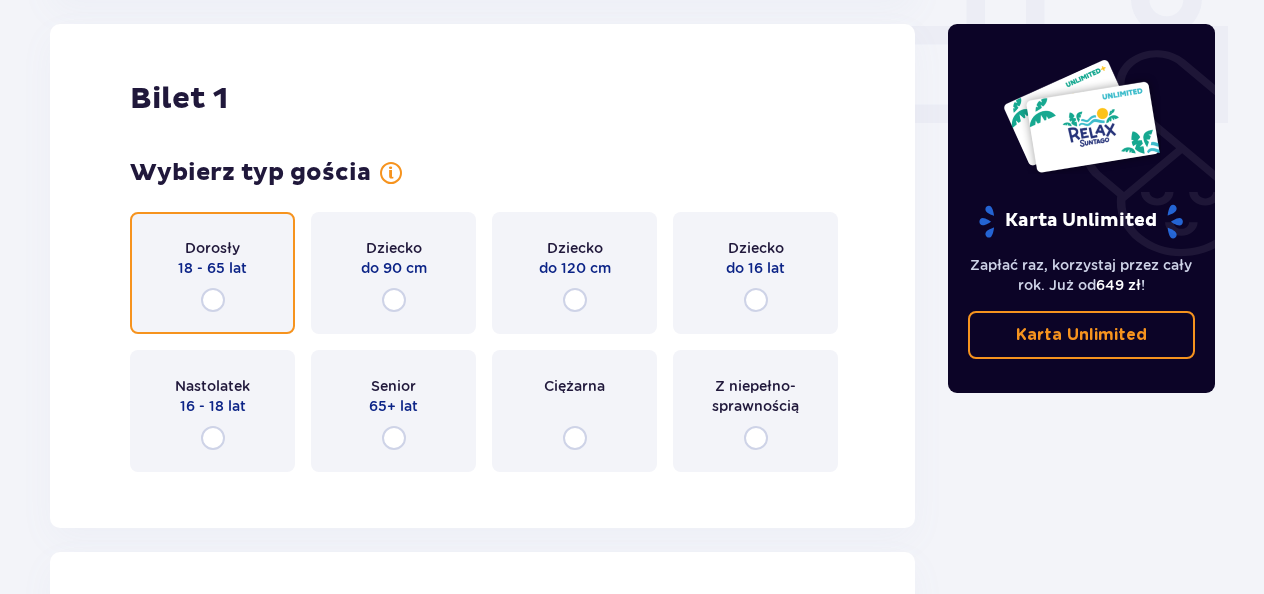 click at bounding box center [213, 300] 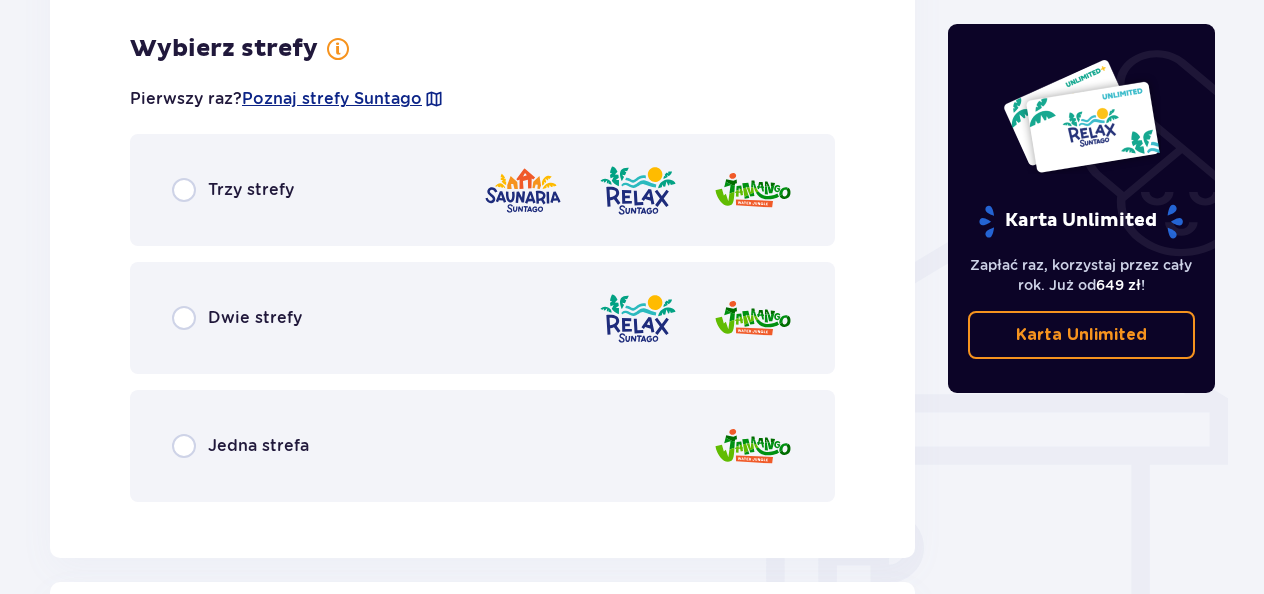scroll, scrollTop: 1398, scrollLeft: 0, axis: vertical 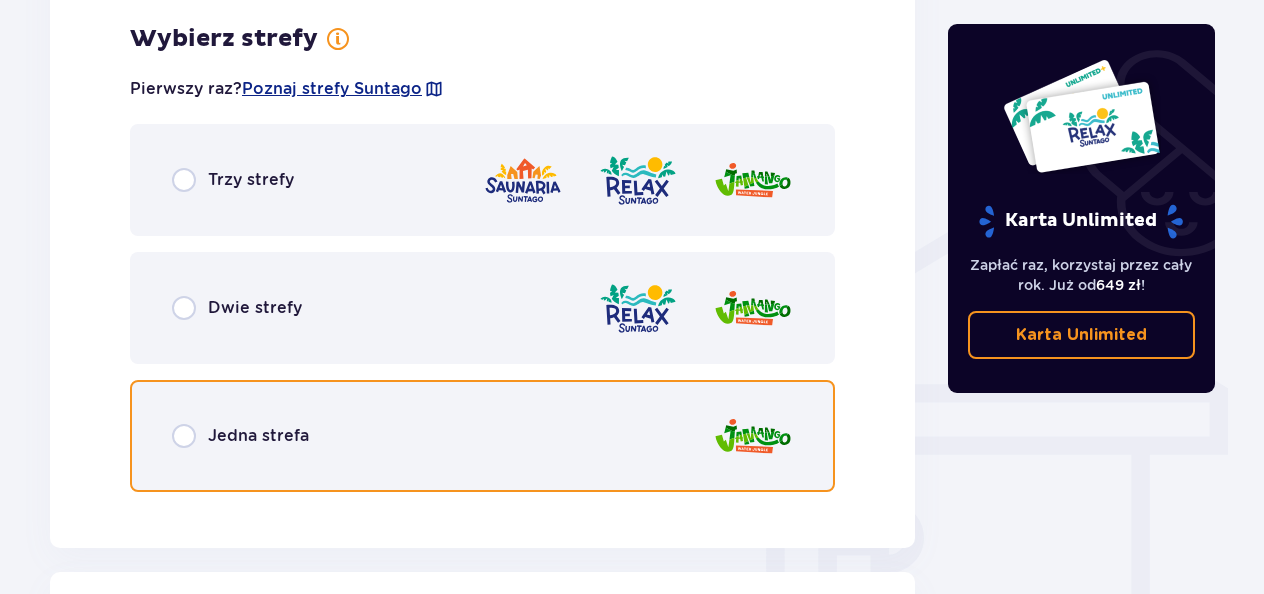 click at bounding box center (184, 436) 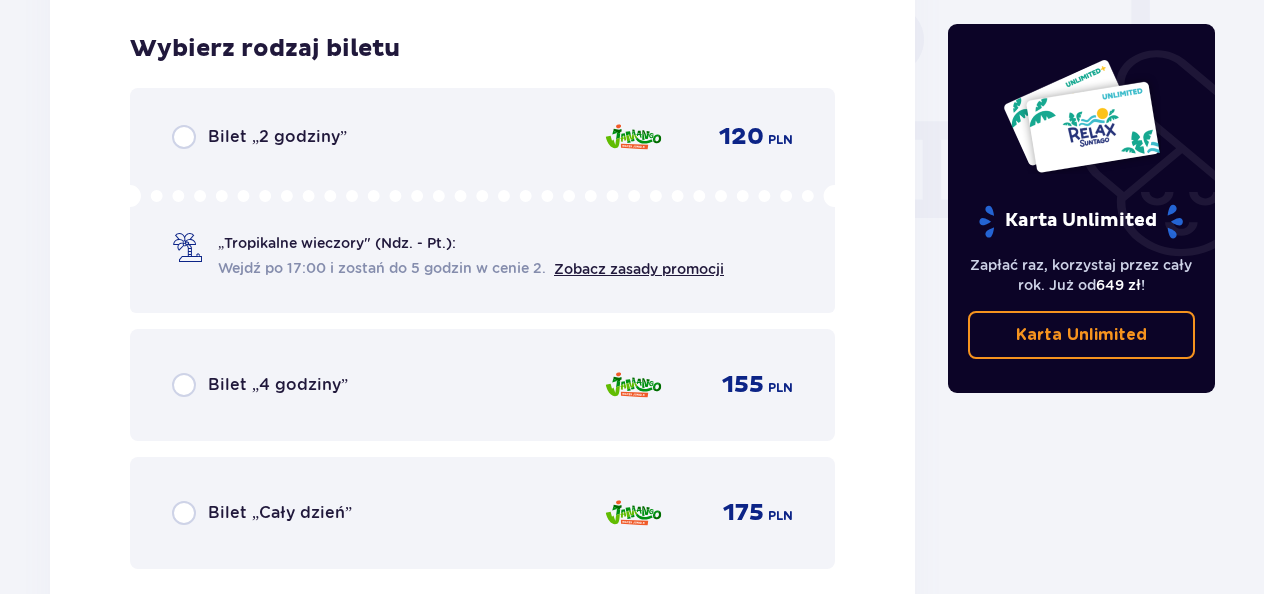 scroll, scrollTop: 1906, scrollLeft: 0, axis: vertical 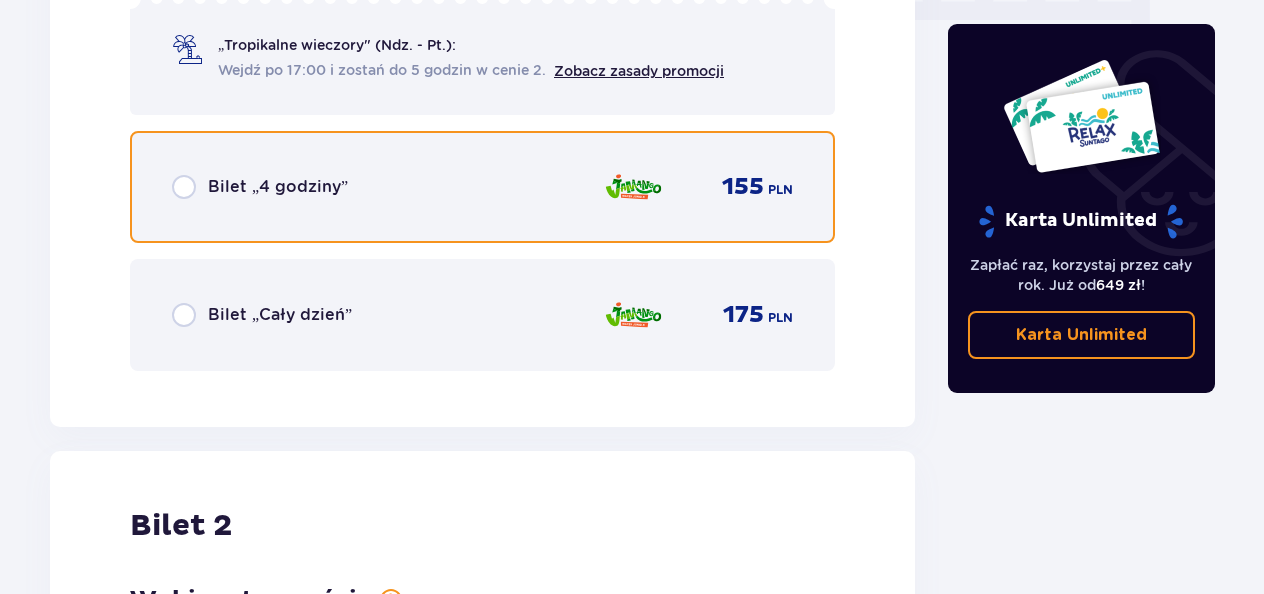 click at bounding box center (184, 187) 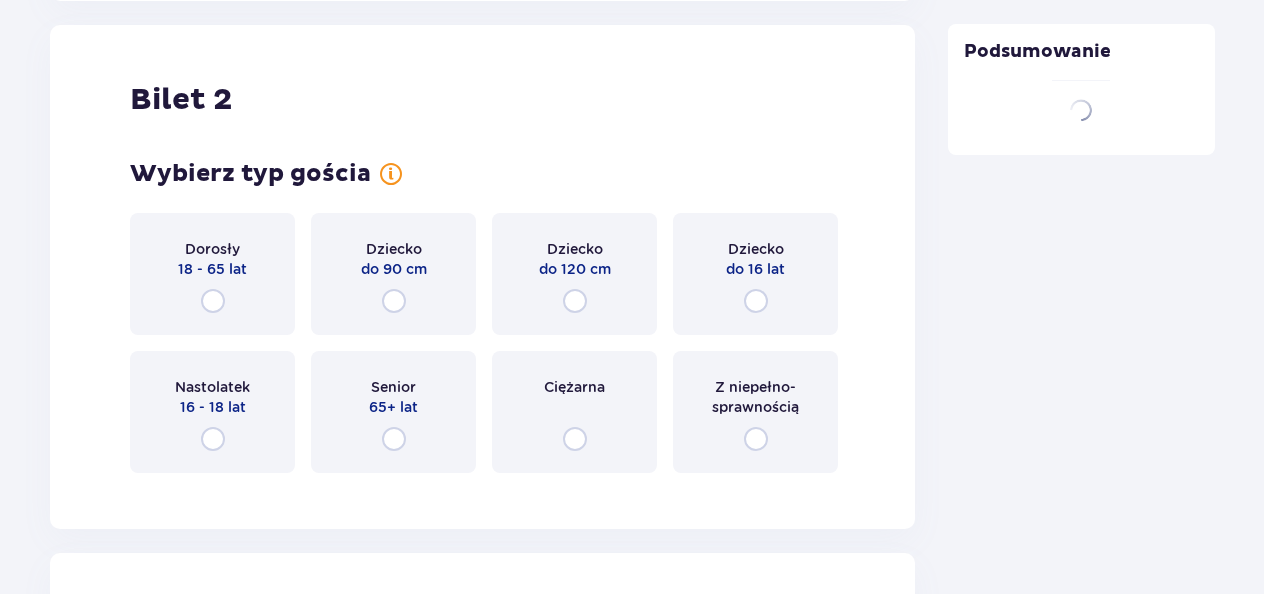 scroll, scrollTop: 2521, scrollLeft: 0, axis: vertical 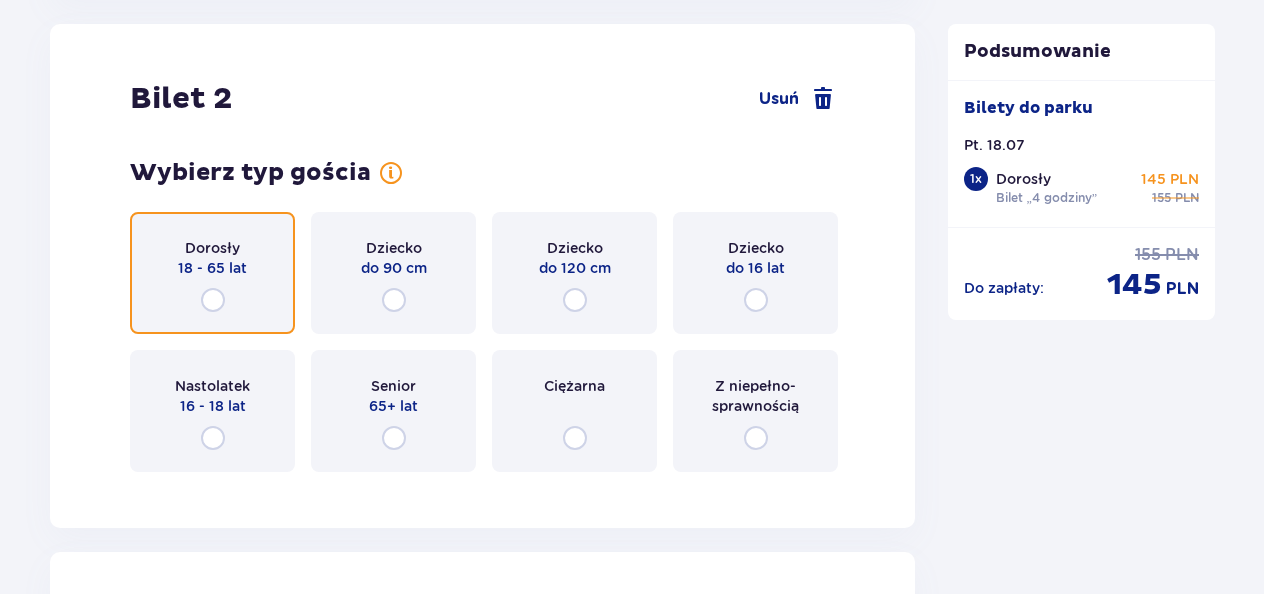 click at bounding box center [213, 300] 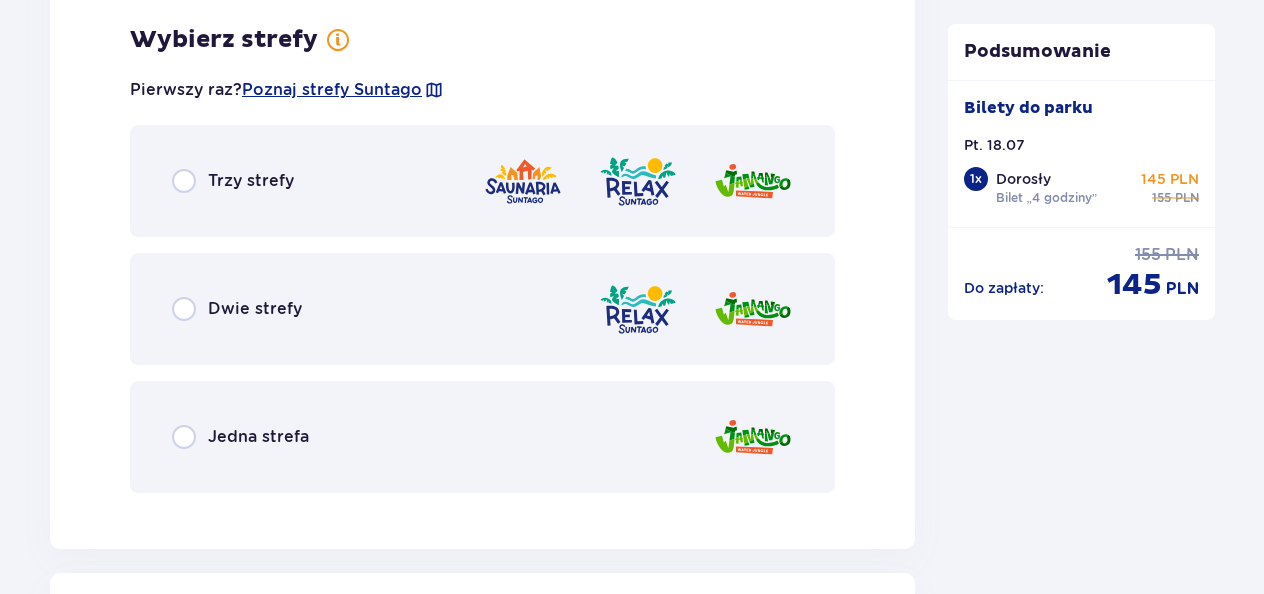 scroll, scrollTop: 3009, scrollLeft: 0, axis: vertical 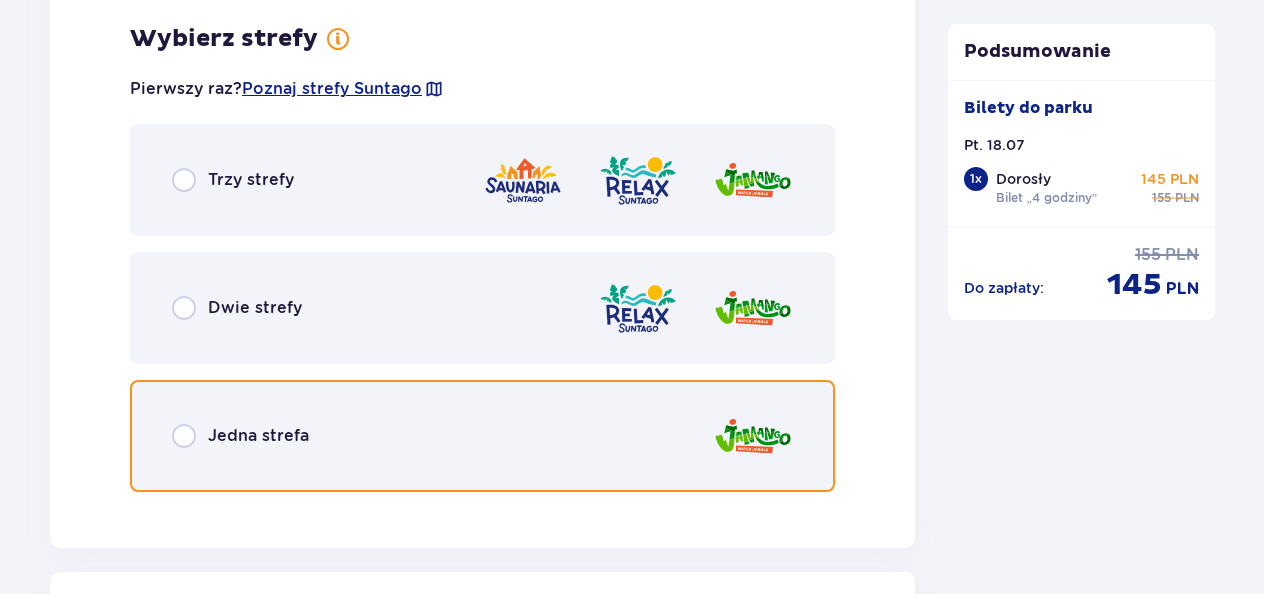 click at bounding box center (184, 436) 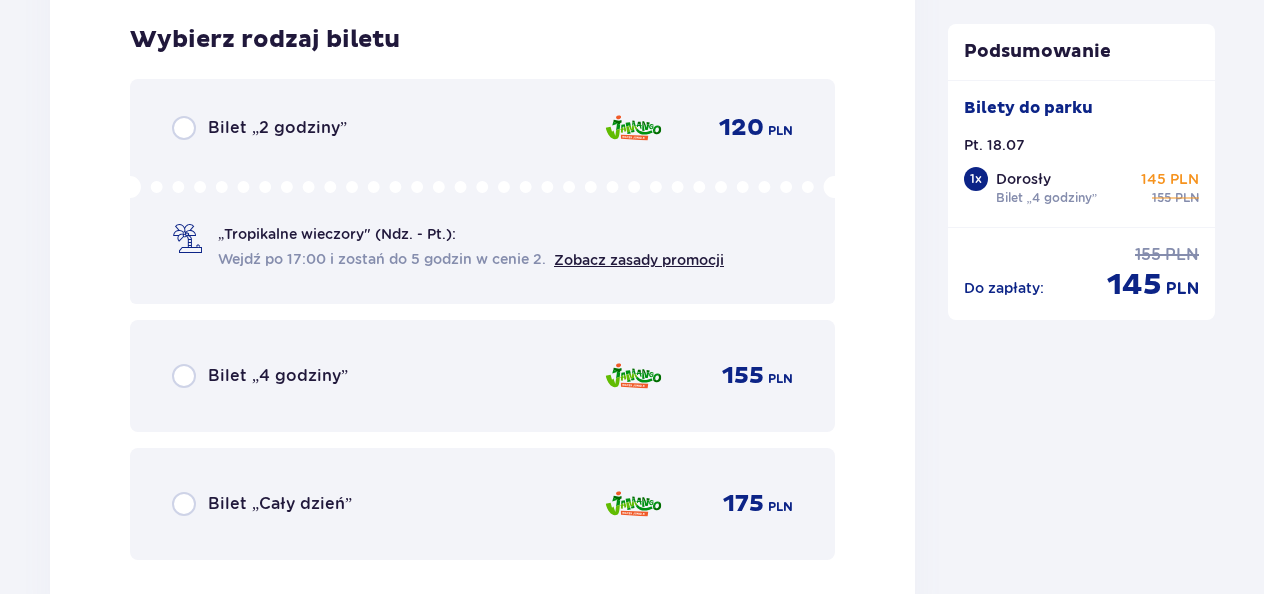 scroll, scrollTop: 3517, scrollLeft: 0, axis: vertical 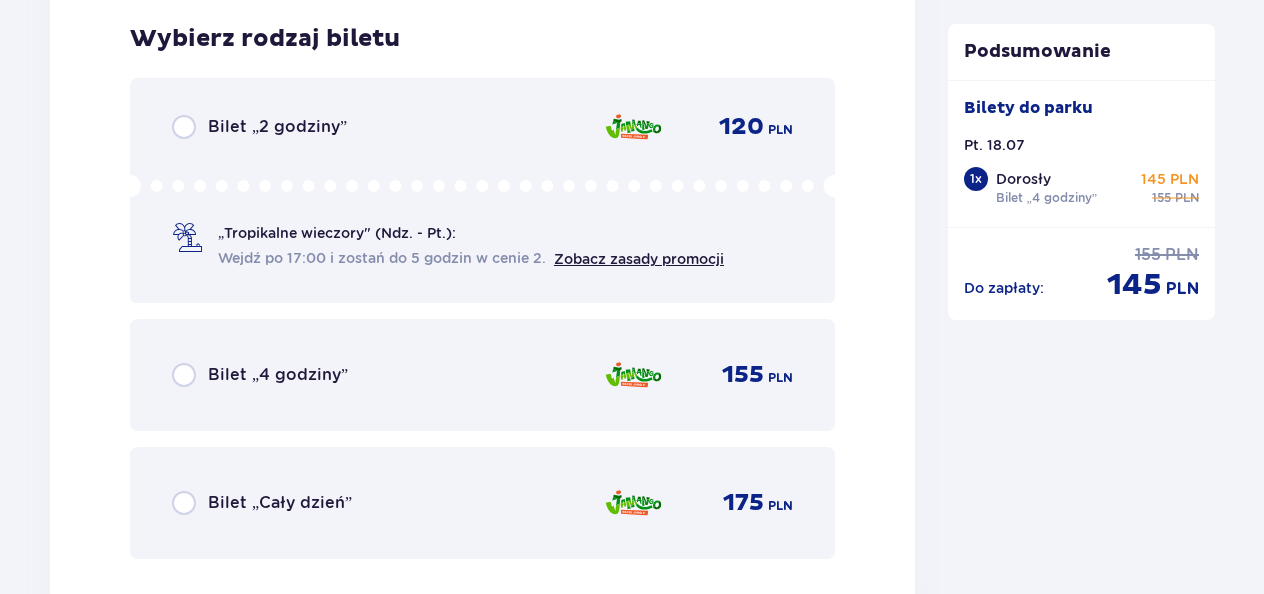 click on "Bilet „4 godziny”" at bounding box center (260, 375) 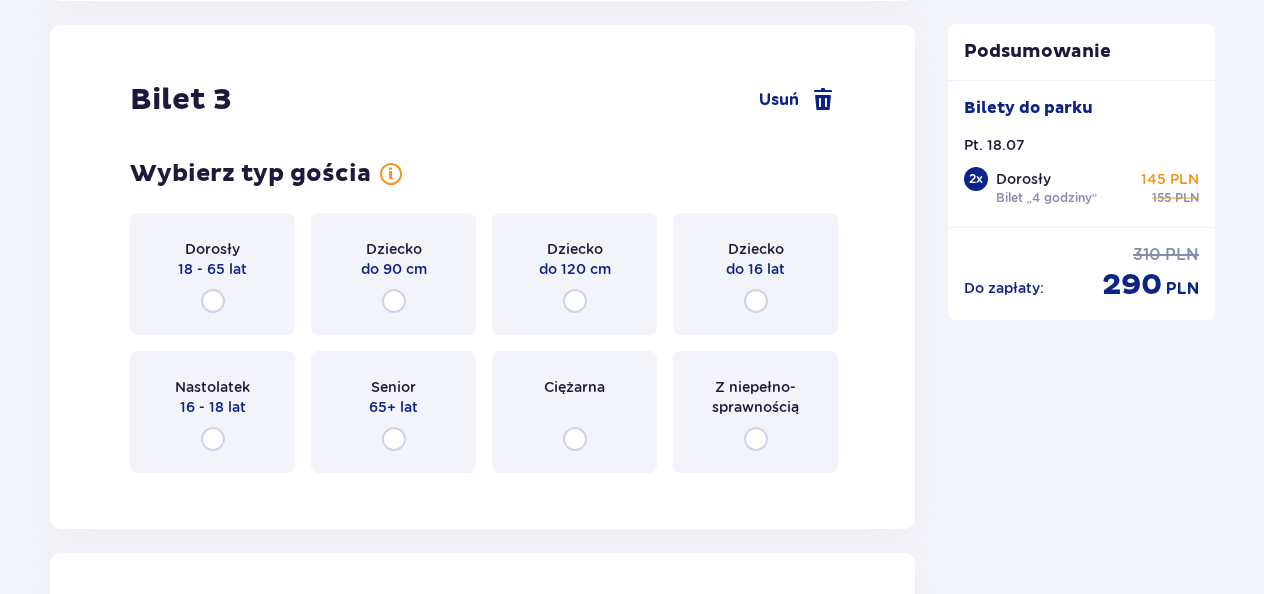 scroll, scrollTop: 4132, scrollLeft: 0, axis: vertical 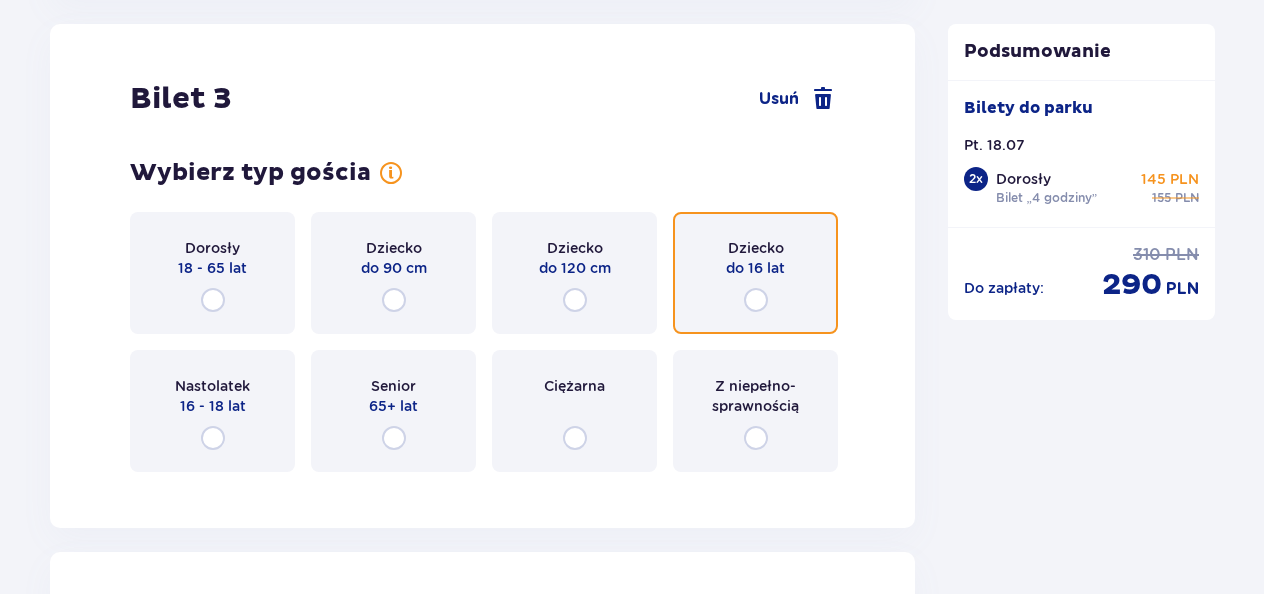 click at bounding box center (756, 300) 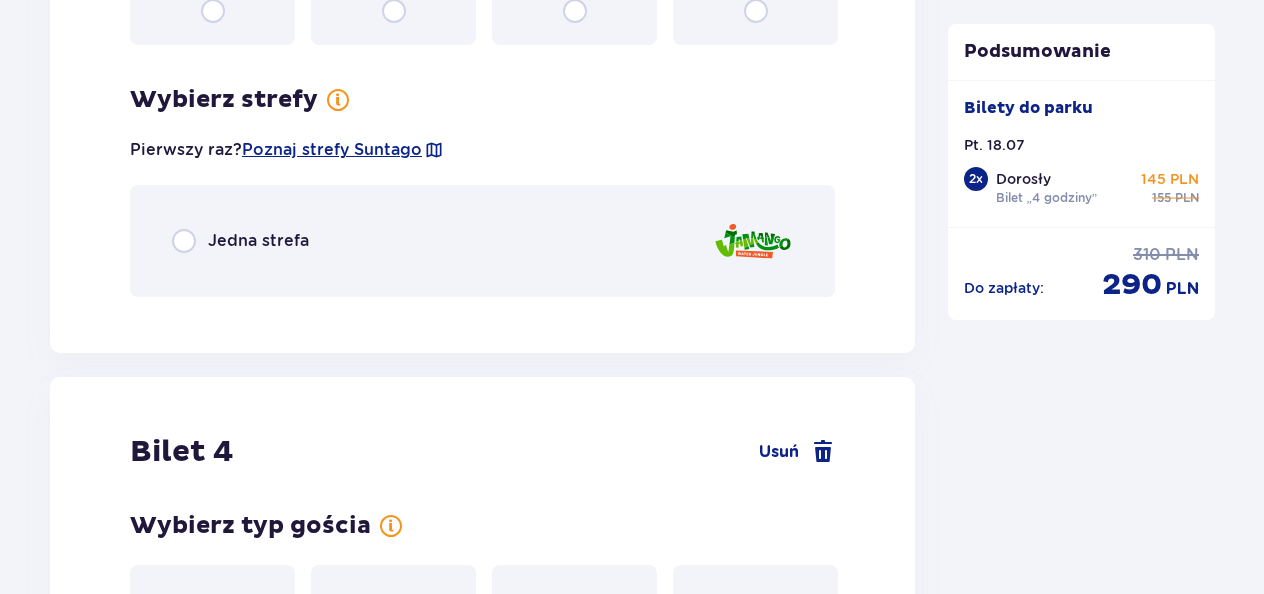 scroll, scrollTop: 4620, scrollLeft: 0, axis: vertical 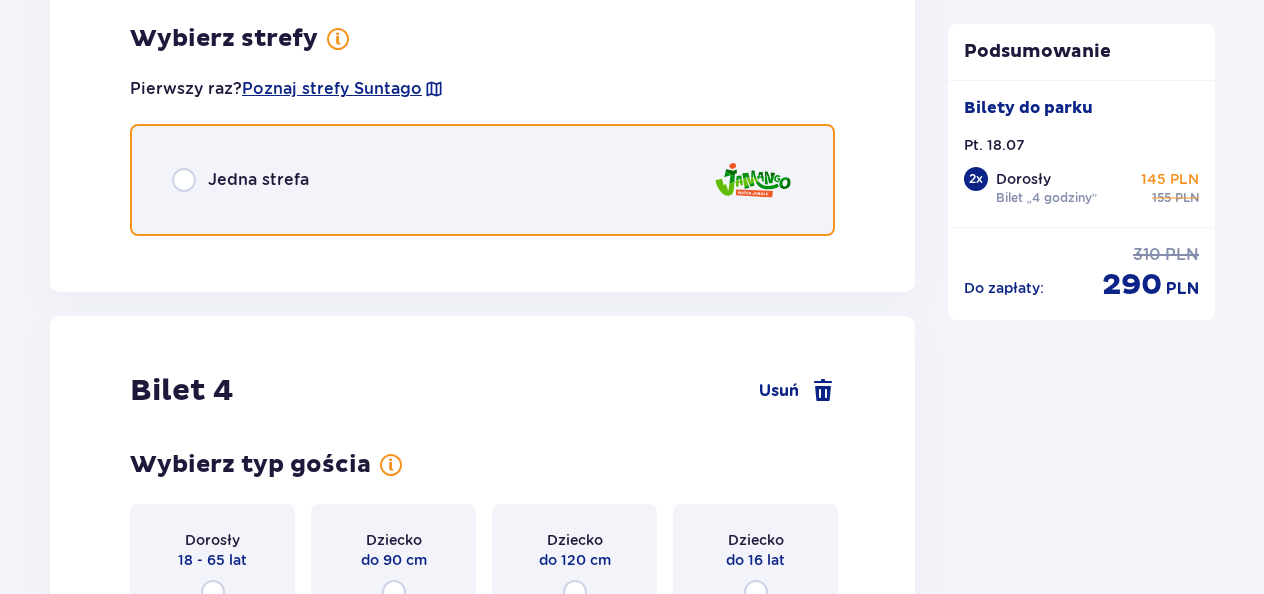 click at bounding box center [184, 180] 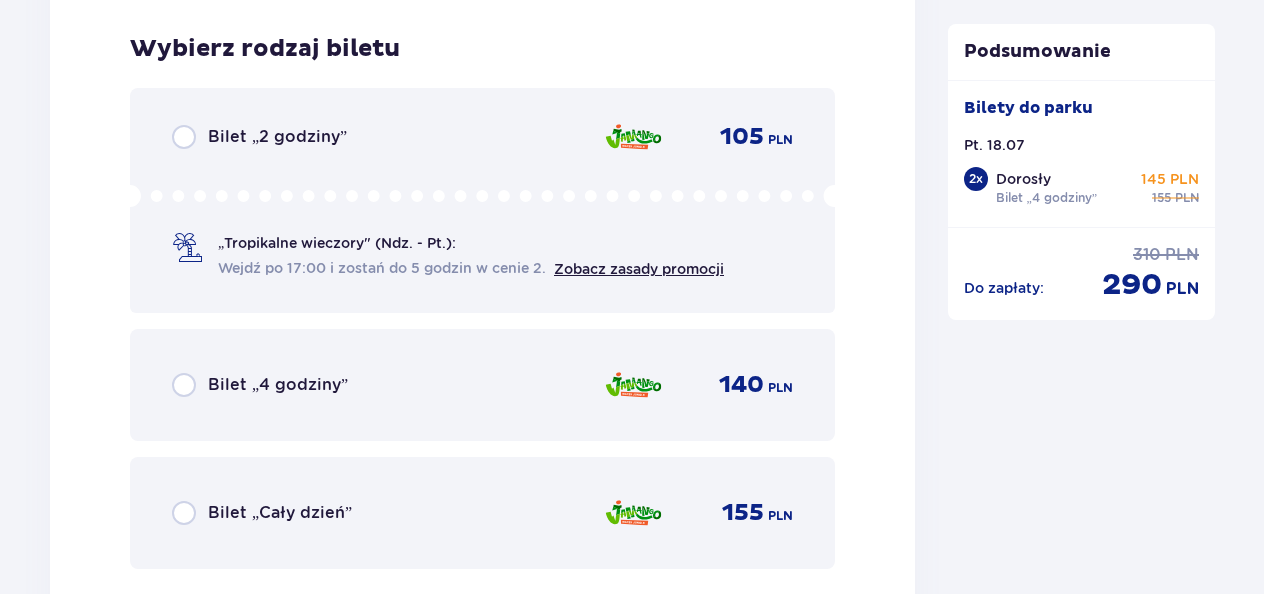 scroll, scrollTop: 4872, scrollLeft: 0, axis: vertical 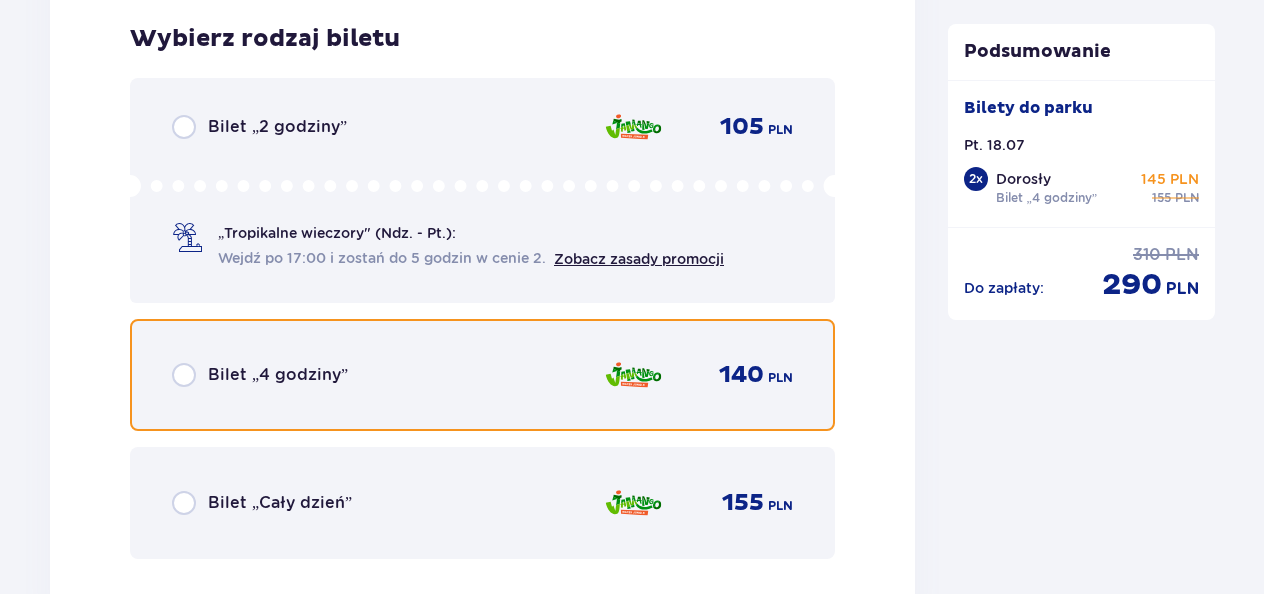 click at bounding box center [184, 375] 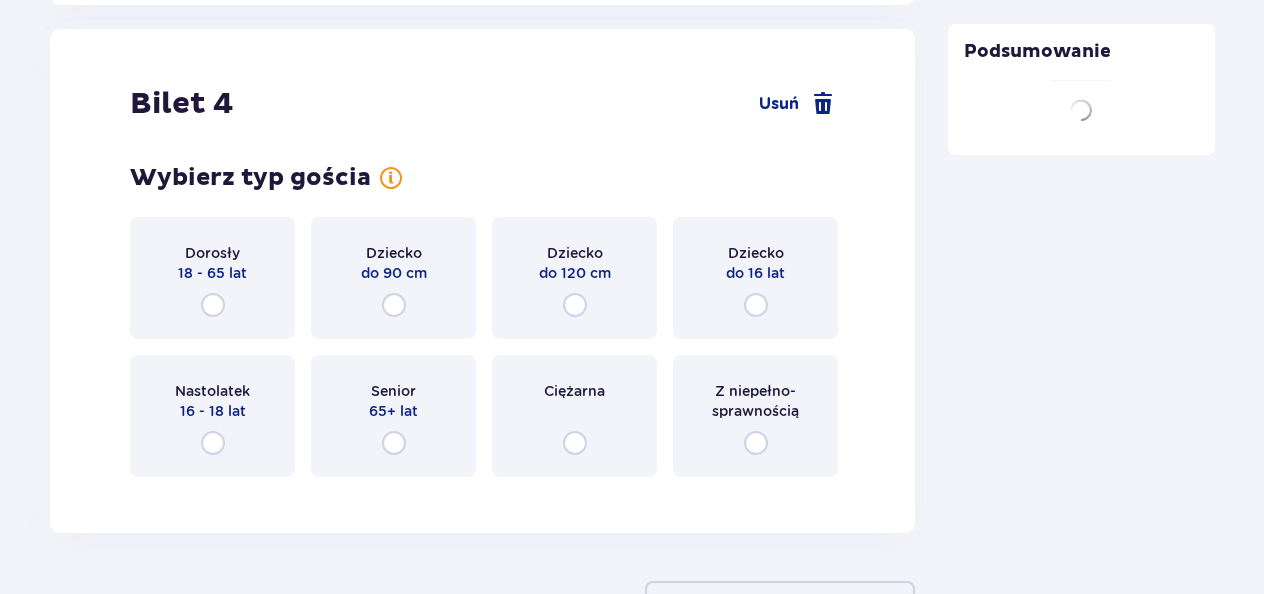 scroll, scrollTop: 5487, scrollLeft: 0, axis: vertical 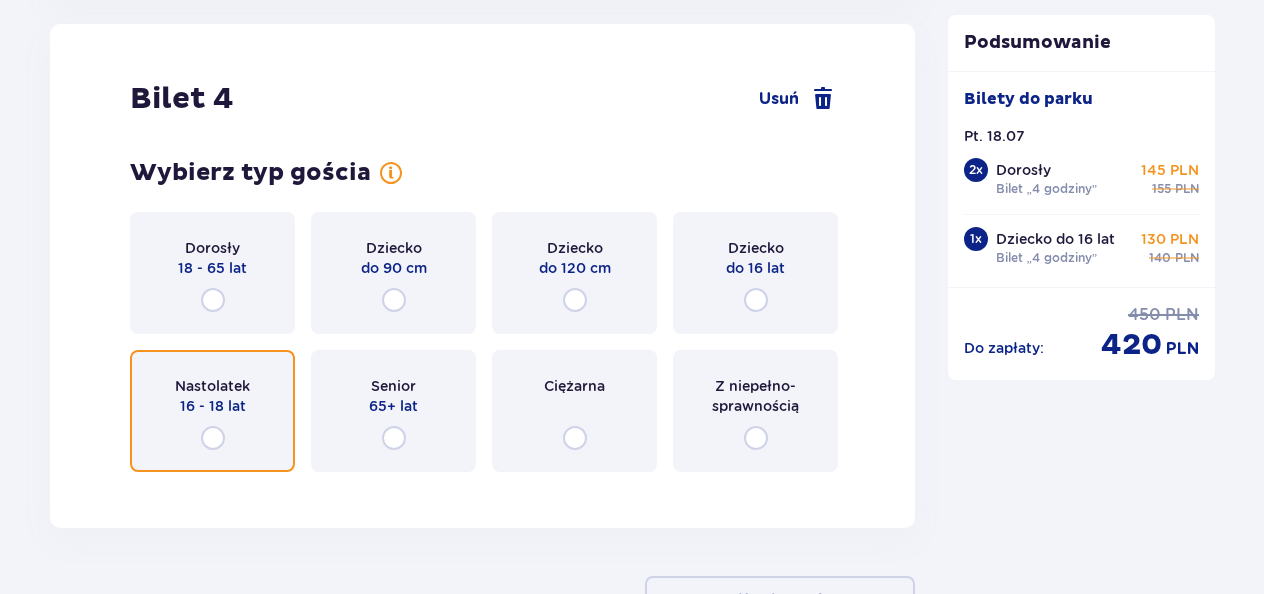 click at bounding box center (213, 438) 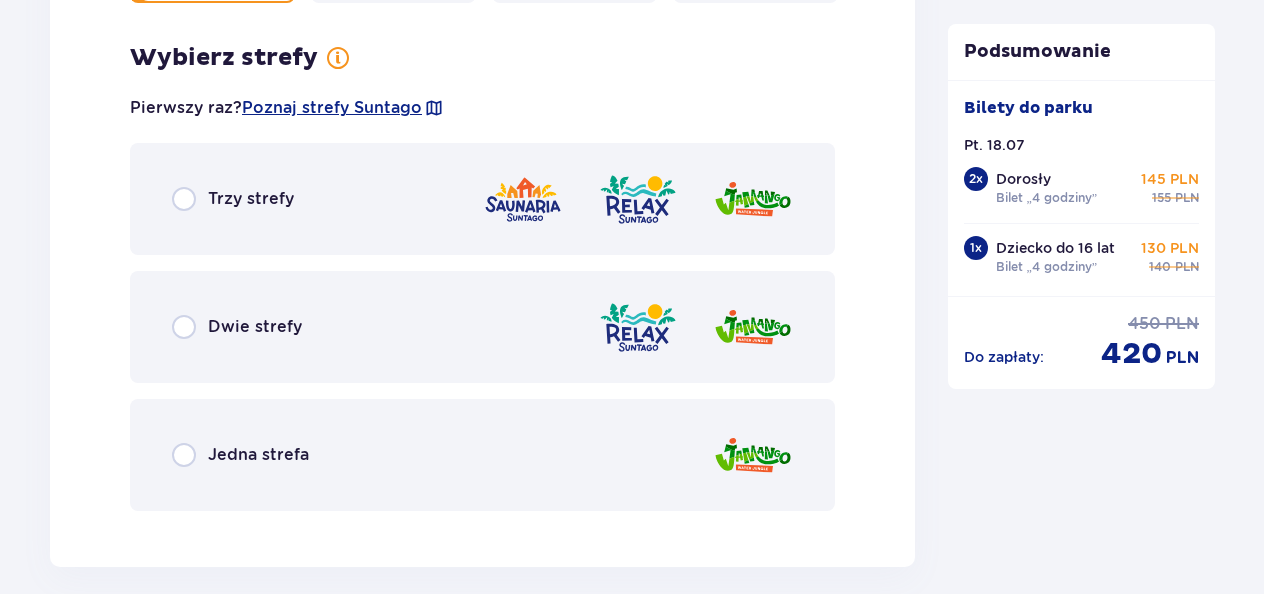 scroll, scrollTop: 5975, scrollLeft: 0, axis: vertical 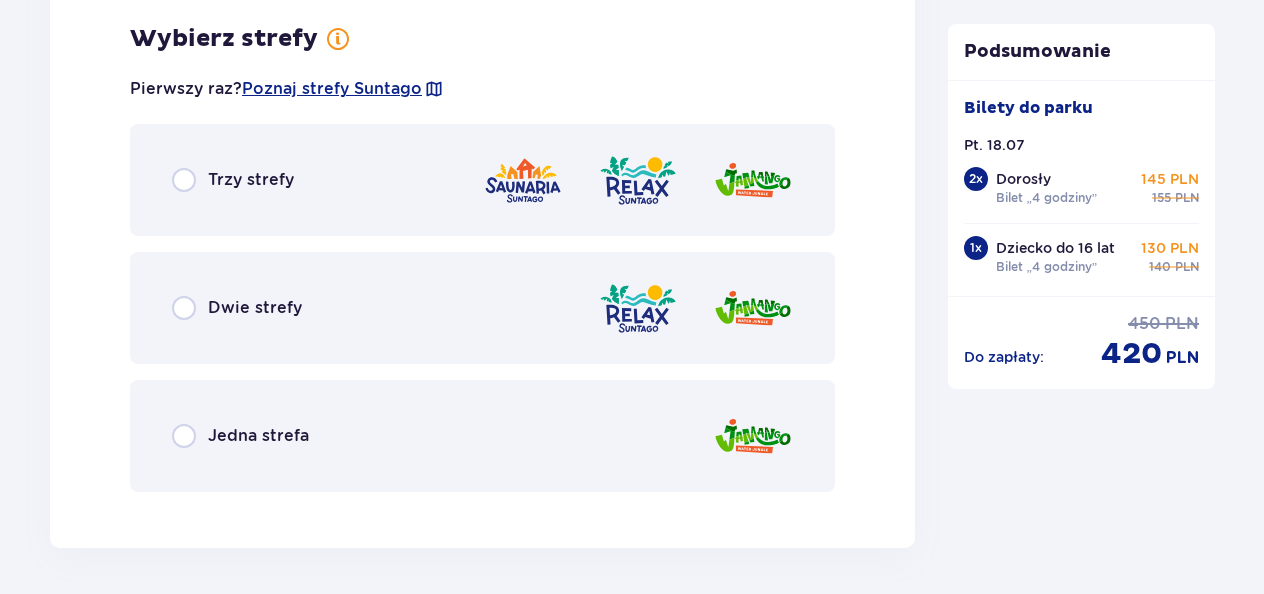 click on "Jedna strefa" at bounding box center (258, 436) 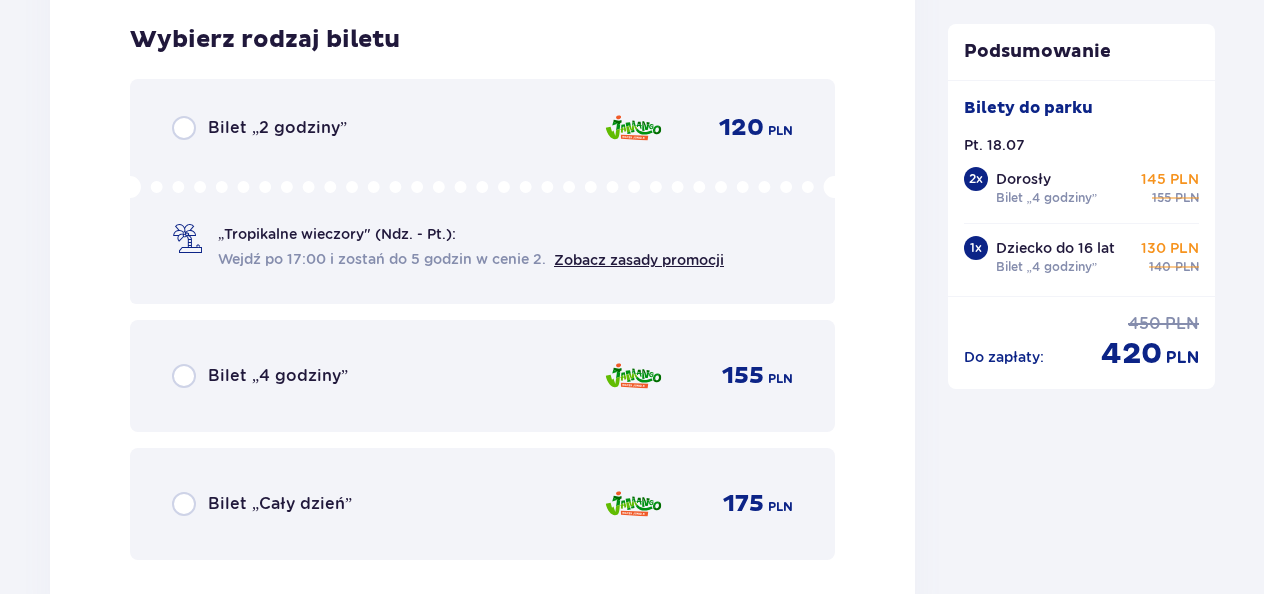 scroll, scrollTop: 6483, scrollLeft: 0, axis: vertical 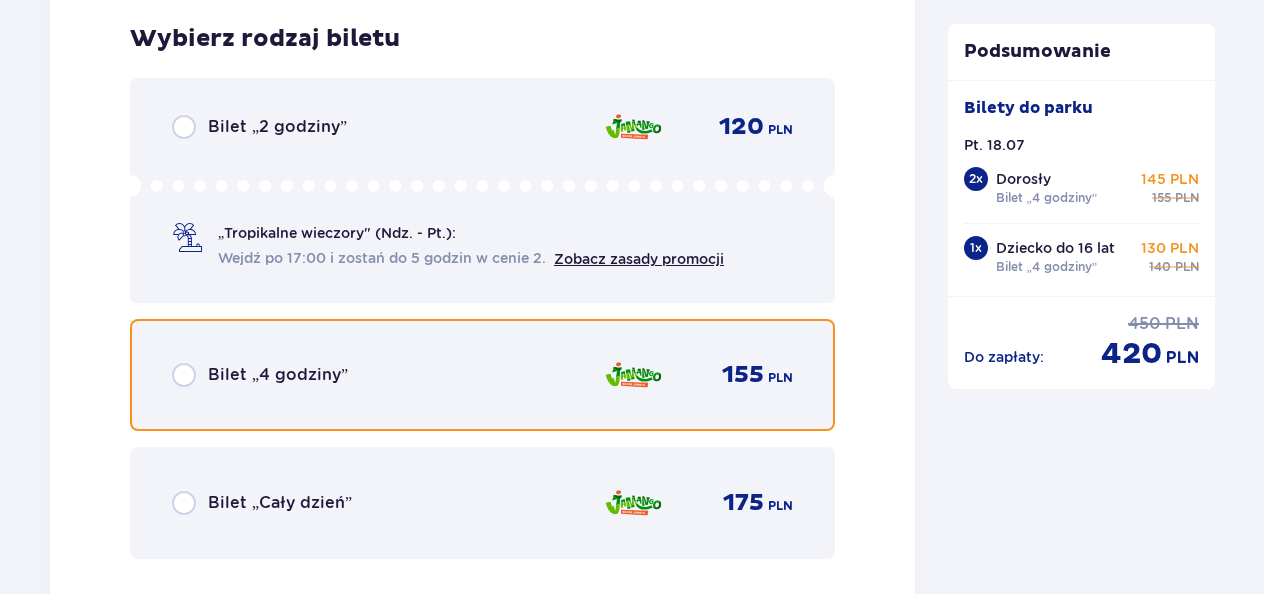 click at bounding box center (184, 375) 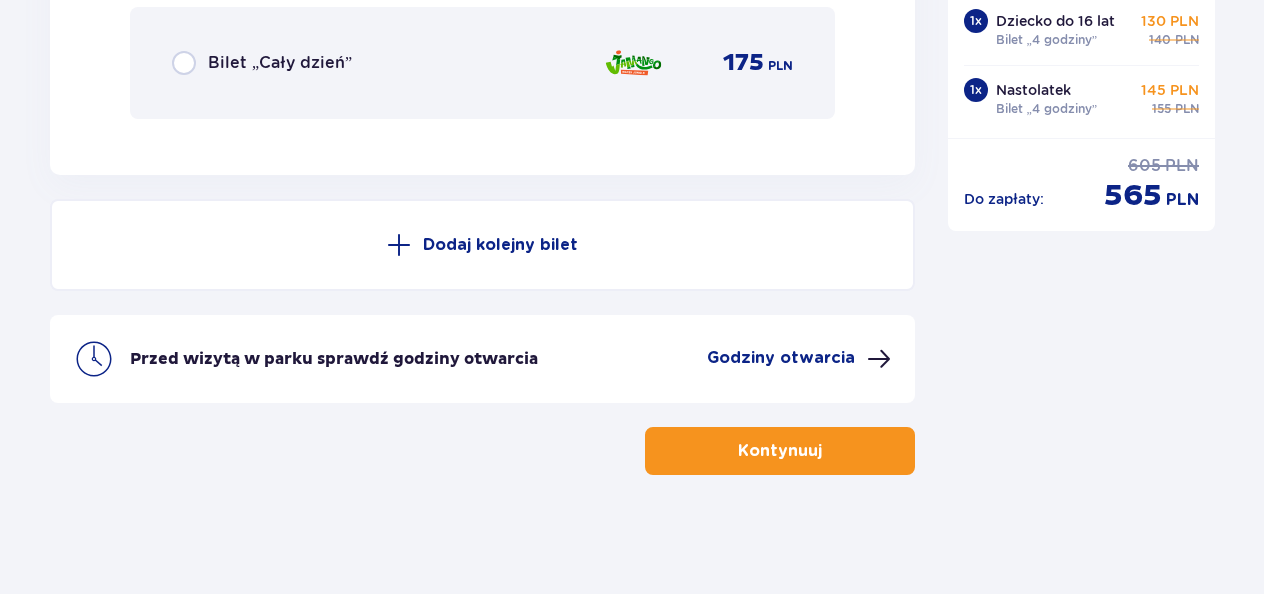 scroll, scrollTop: 6924, scrollLeft: 0, axis: vertical 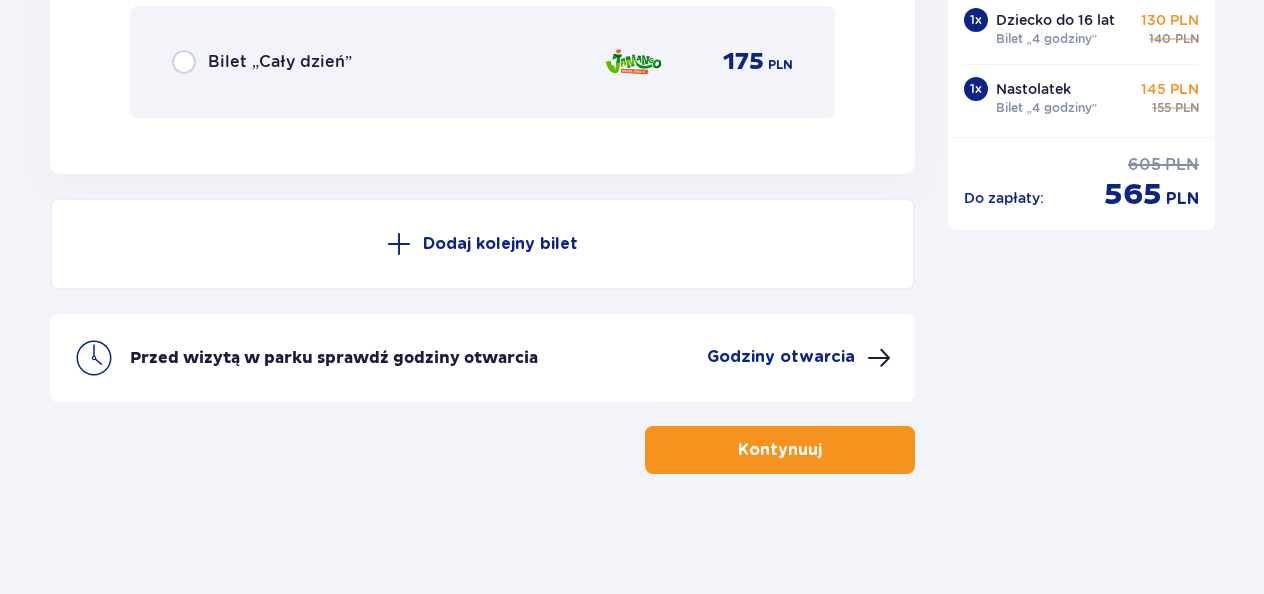 click on "Kontynuuj" at bounding box center [780, 450] 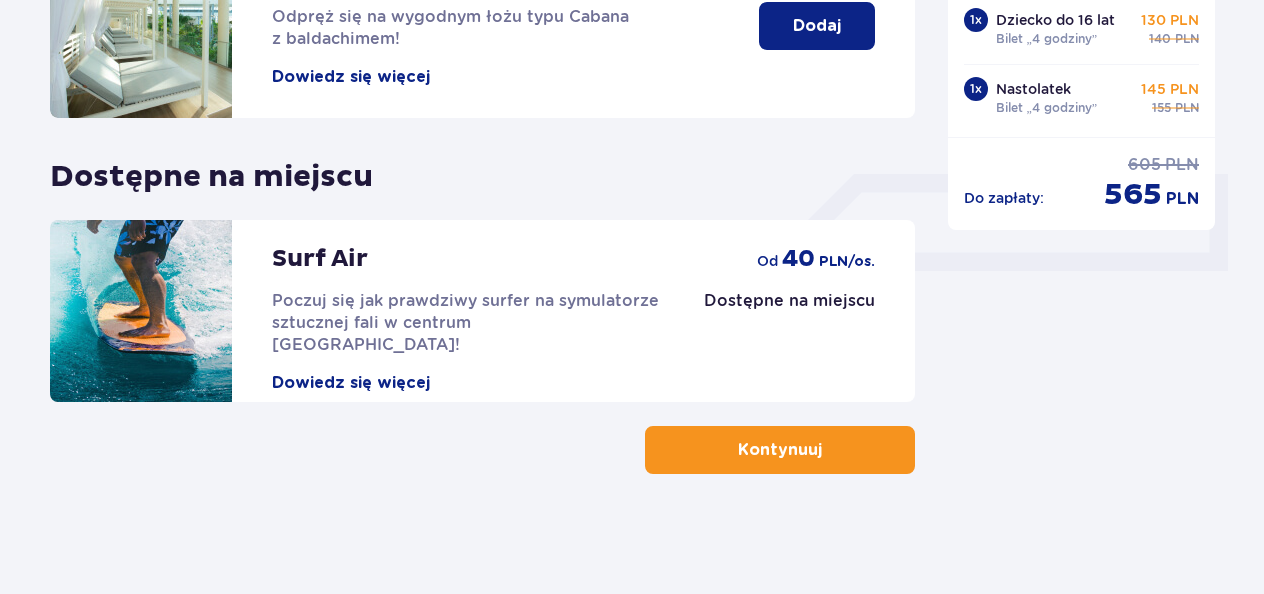 scroll, scrollTop: 0, scrollLeft: 0, axis: both 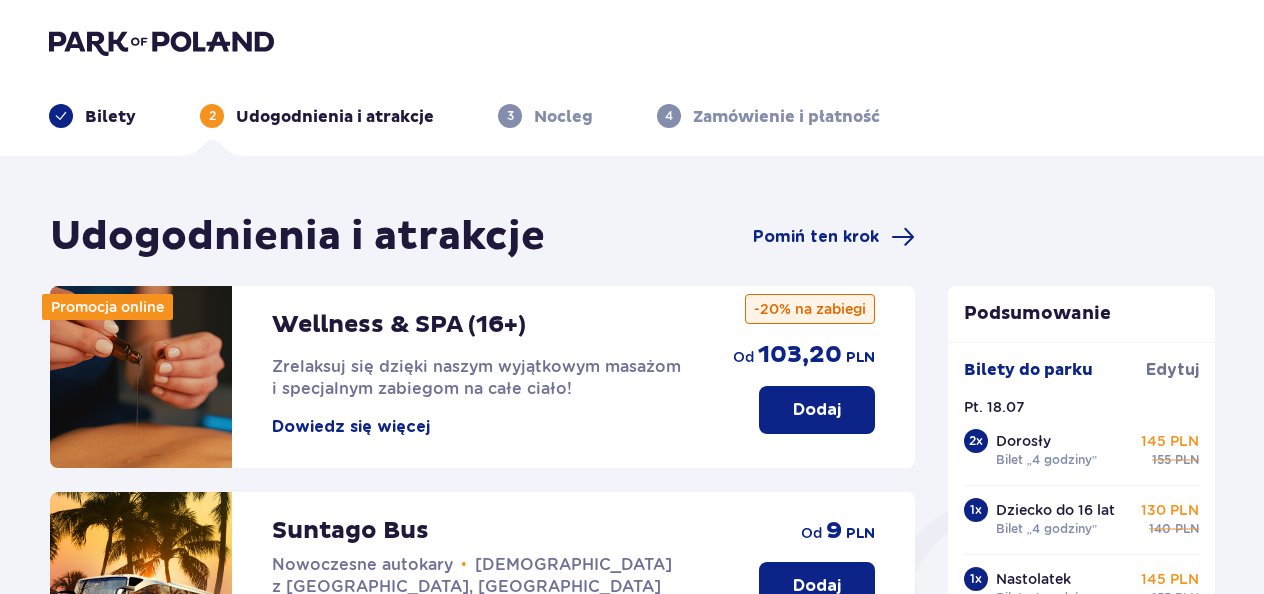 click on "Promocja online Wellness & SPA (16+) Zrelaksuj się dzięki naszym wyjątkowym masażom i specjalnym zabiegom na całe ciało! Dowiedz się więcej Dodaj od 103,20 PLN -20% na zabiegi Suntago Bus Nowoczesne autokary • Kursy z Warszawy, Żyrardowa i Łodzi • Gwarancja miejsca siedzącego z biletem na przejazd kupionym online Dowiedz się więcej Dodaj od 9 PLN Cabana (16+) Odpręż się na wygodnym łożu typu Cabana z baldachimem! Dowiedz się więcej Najniższa cena z 30 dni przed wprowadzeniem obniżki:   99 PLN Dodaj 149 PLN 99 PLN /2 os. Dostępne na miejscu Surf Air Poczuj się jak prawdziwy surfer na symulatorze sztucznej fali w centrum Polski! Dowiedz się więcej Dostępne na miejscu od 40 PLN /os." at bounding box center (482, 725) 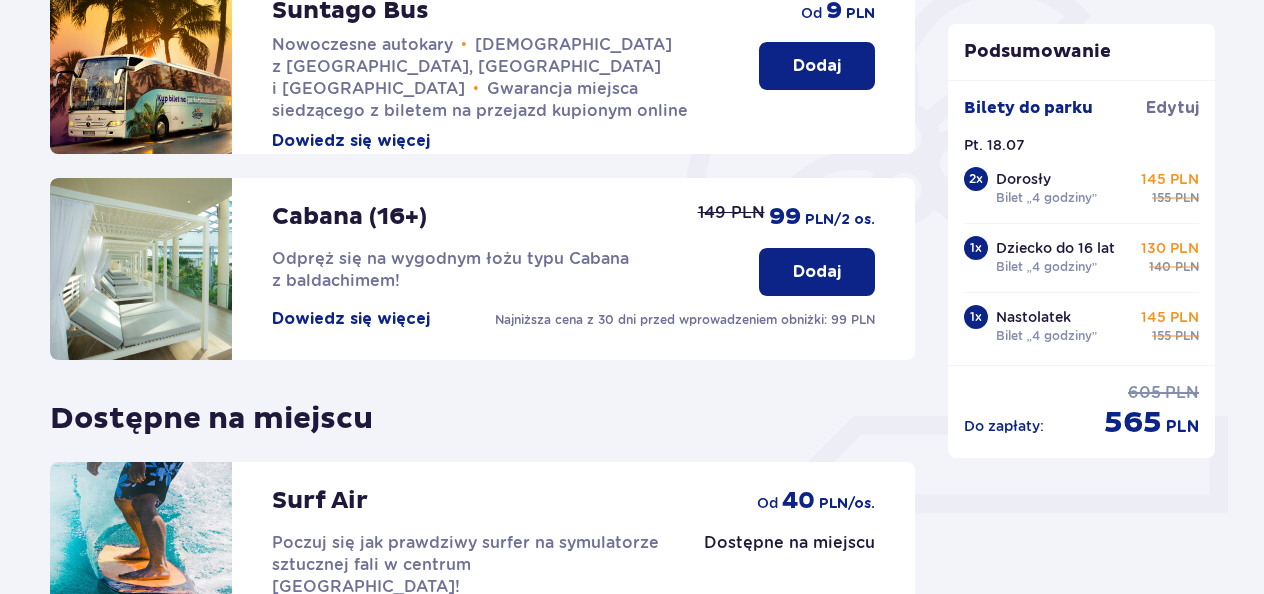 drag, startPoint x: 1257, startPoint y: 366, endPoint x: 1272, endPoint y: 435, distance: 70.61161 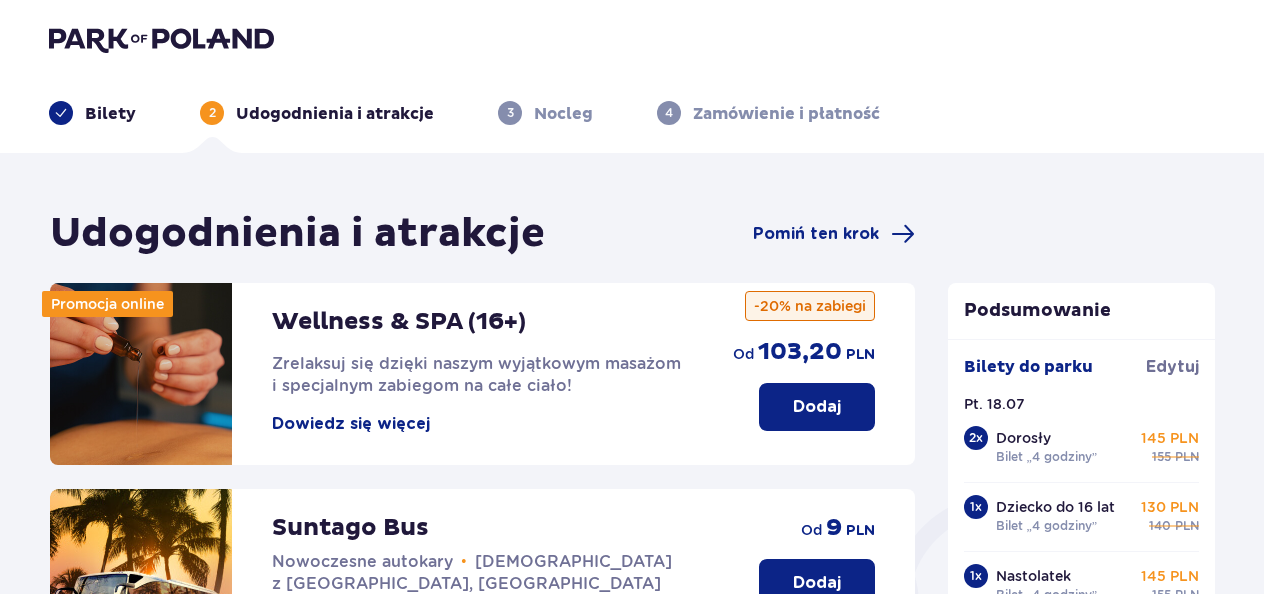 scroll, scrollTop: 0, scrollLeft: 0, axis: both 